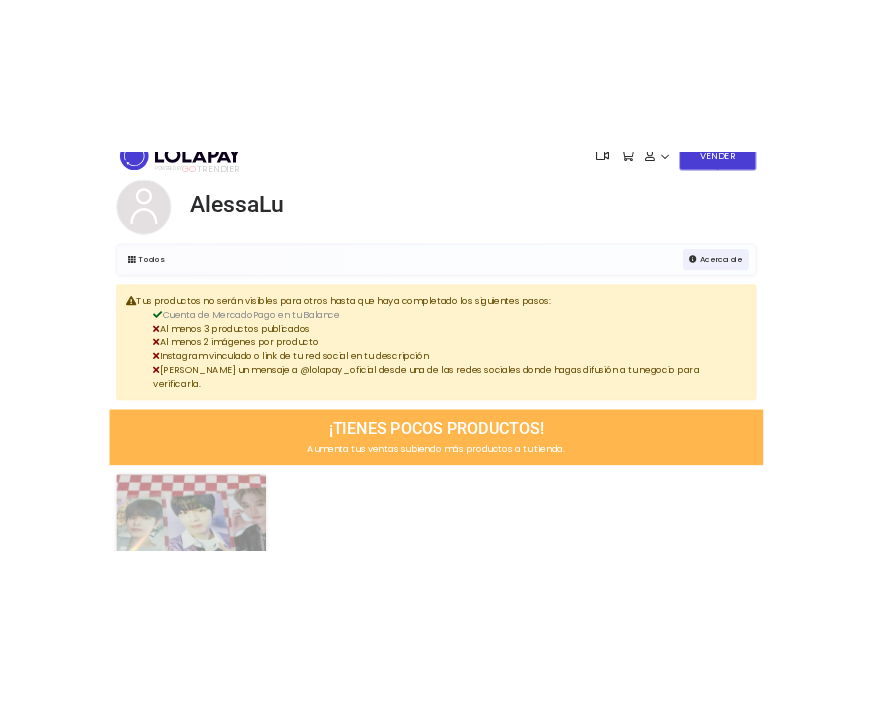 scroll, scrollTop: 0, scrollLeft: 0, axis: both 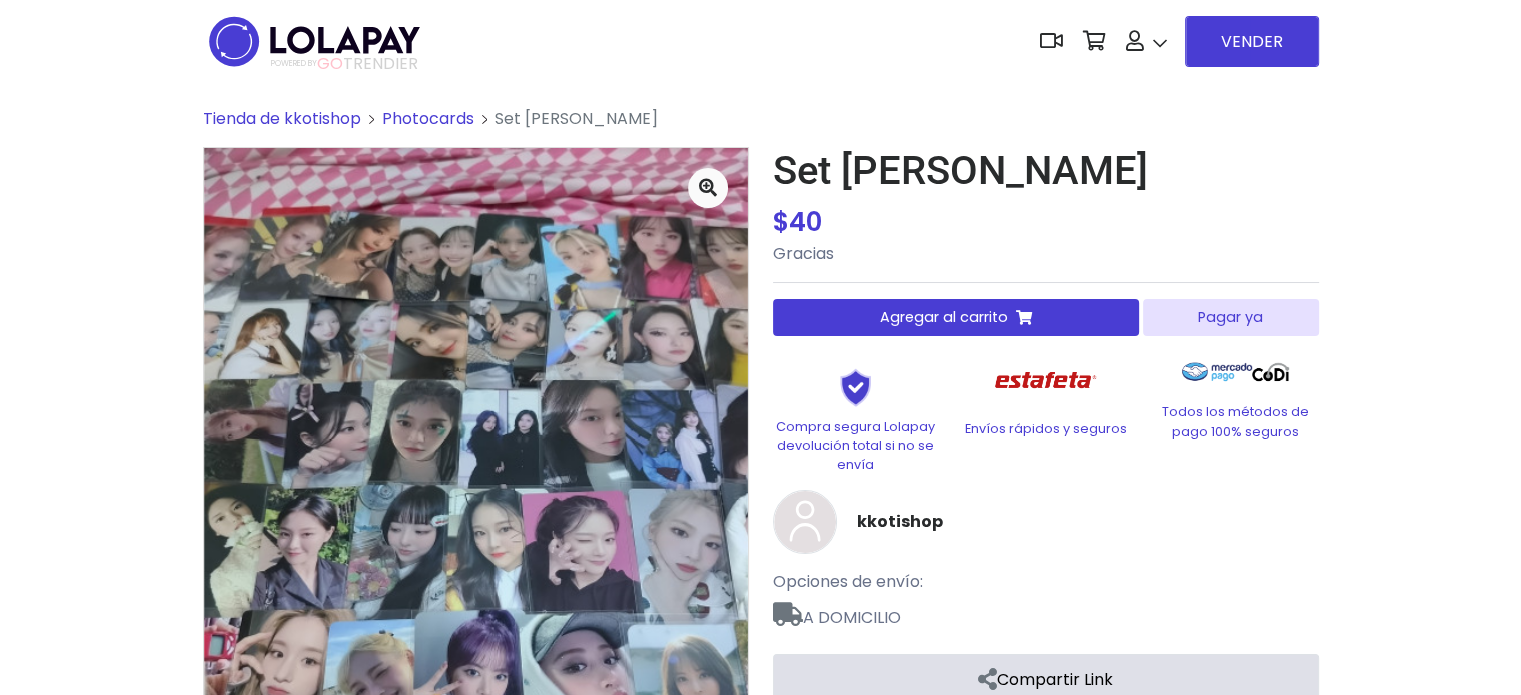click on "Agregar al carrito" at bounding box center [944, 317] 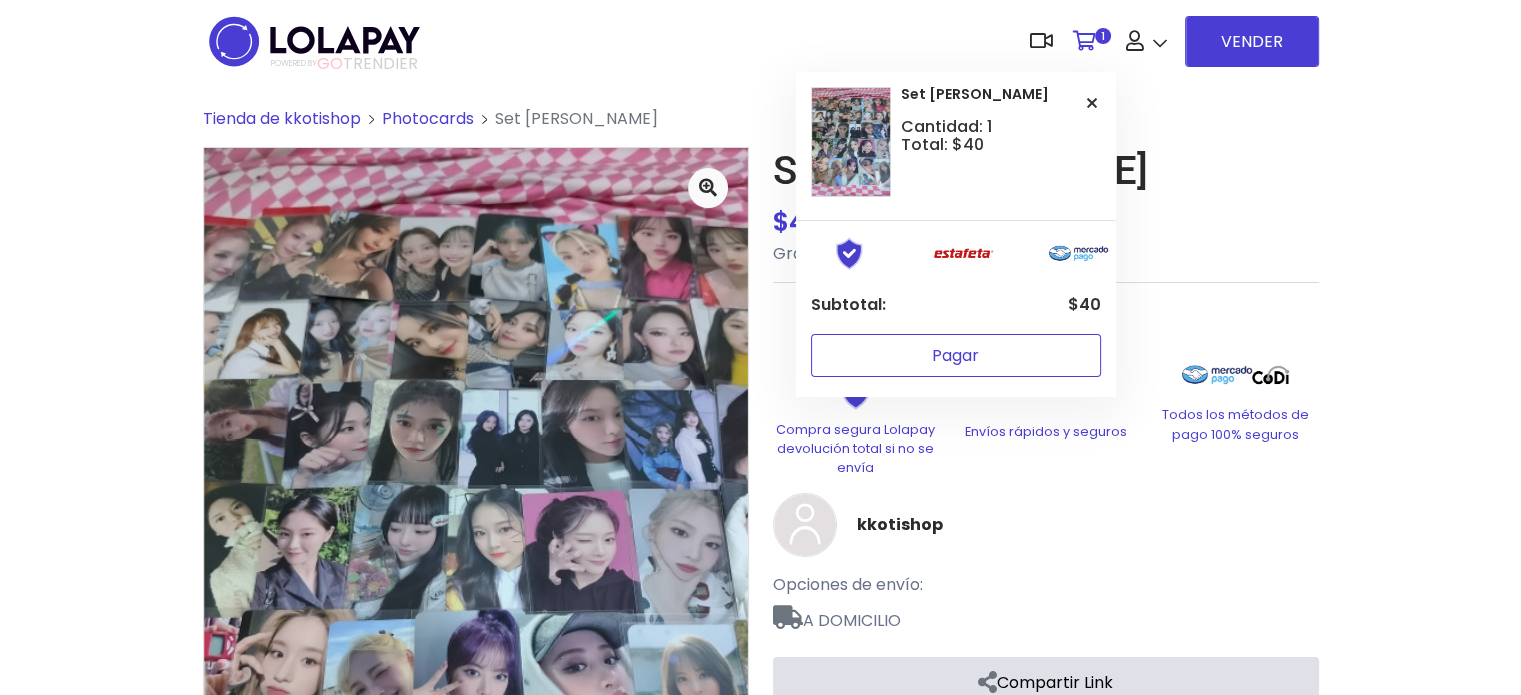 click on "Pagar" at bounding box center (956, 355) 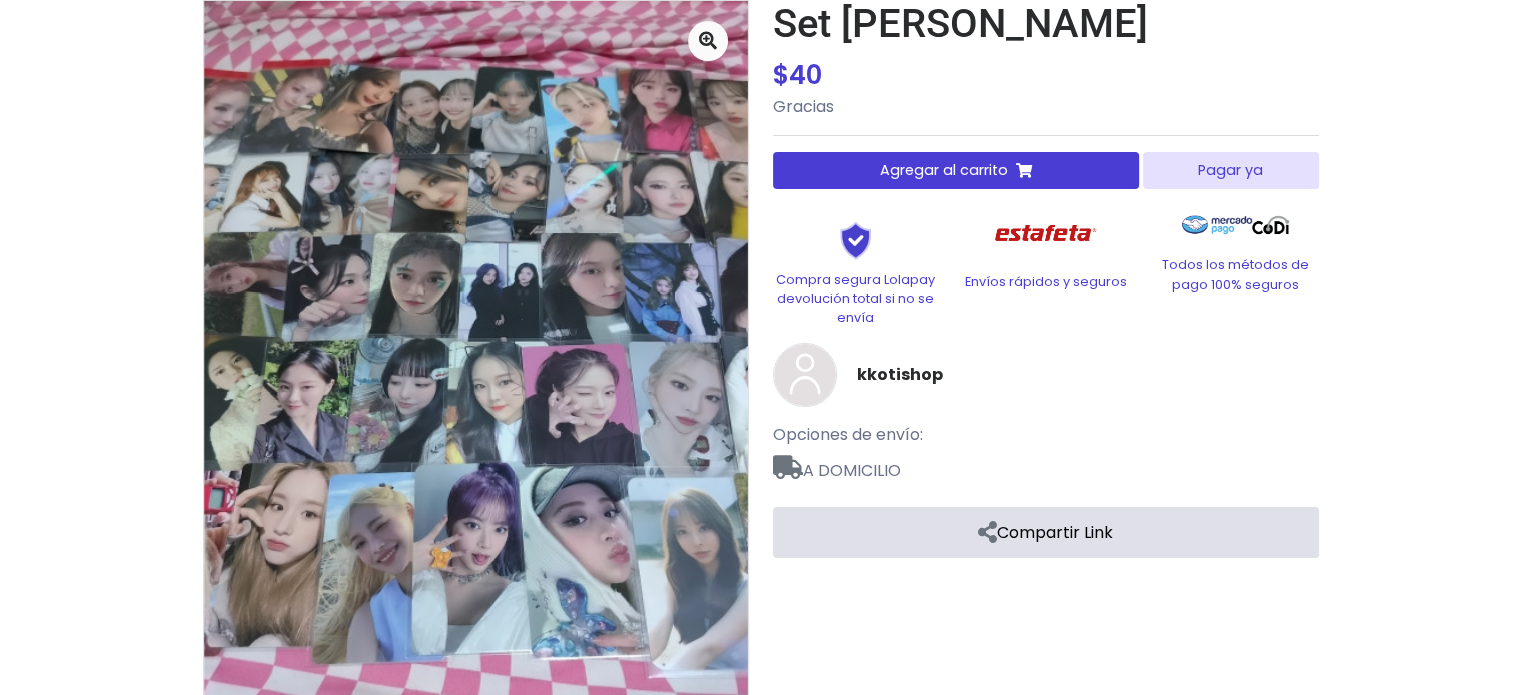 scroll, scrollTop: 0, scrollLeft: 0, axis: both 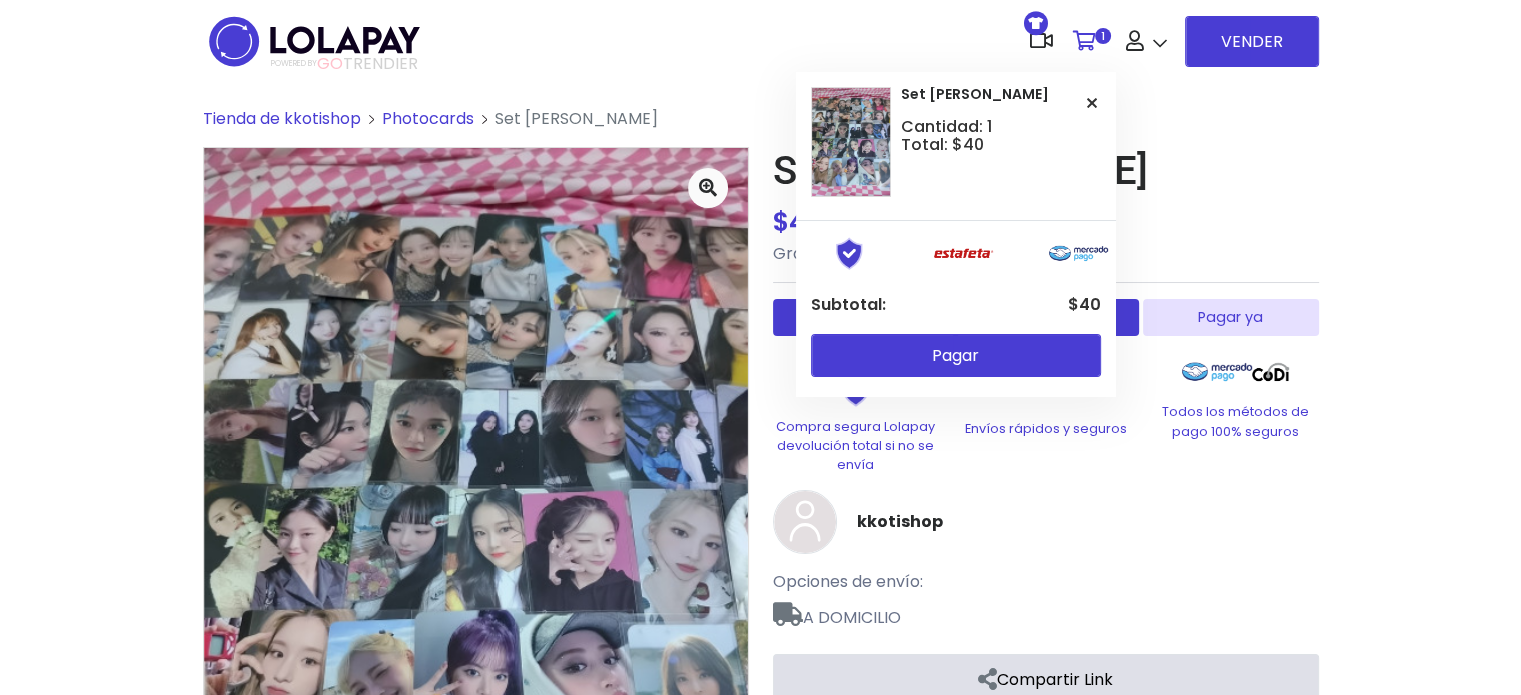 click at bounding box center [1084, 41] 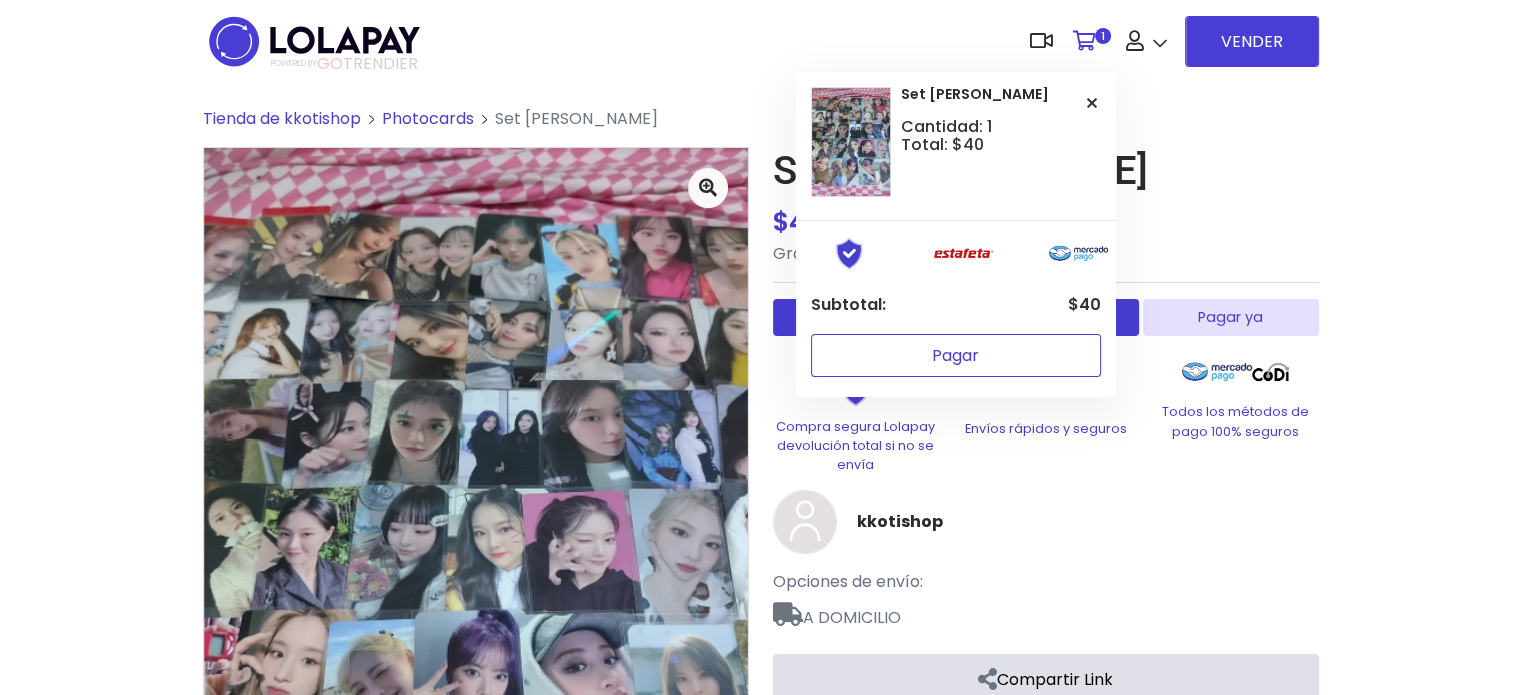 click on "Pagar" at bounding box center (956, 355) 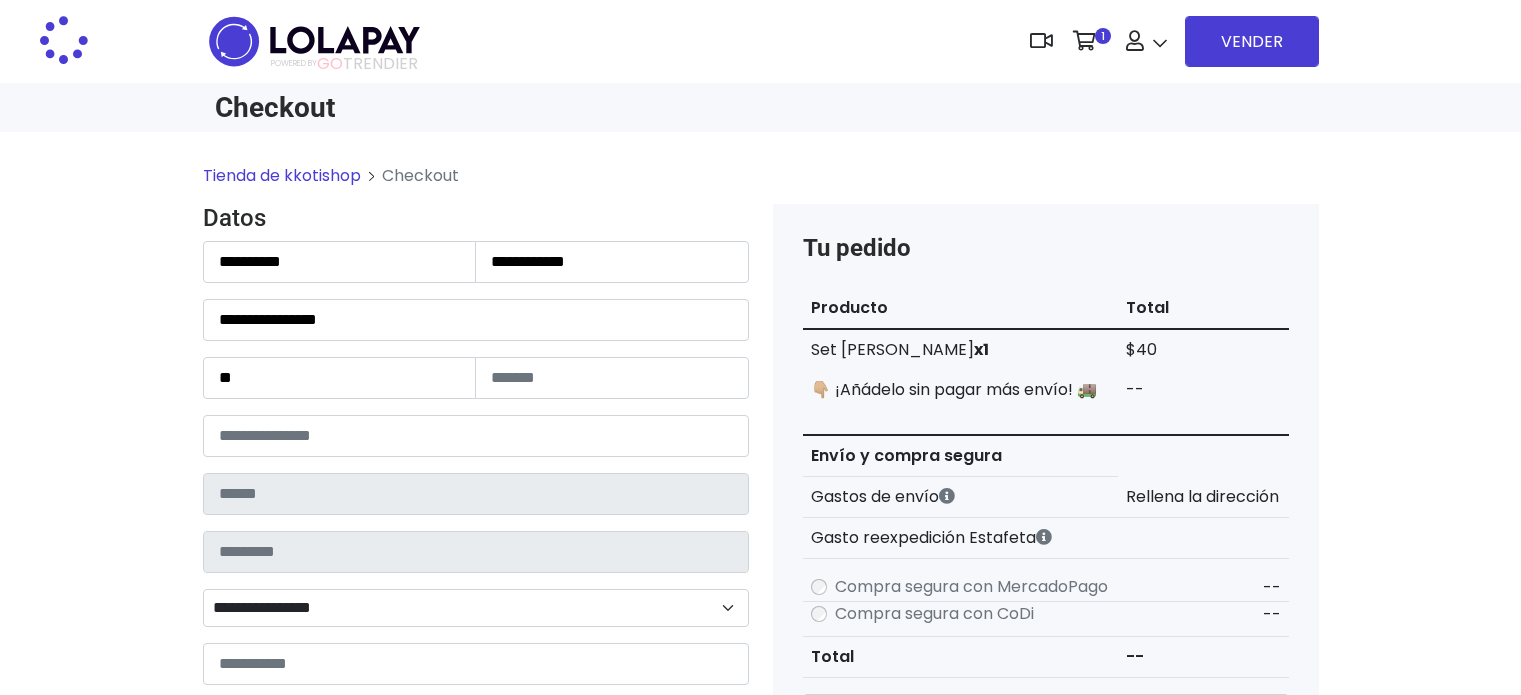 scroll, scrollTop: 0, scrollLeft: 0, axis: both 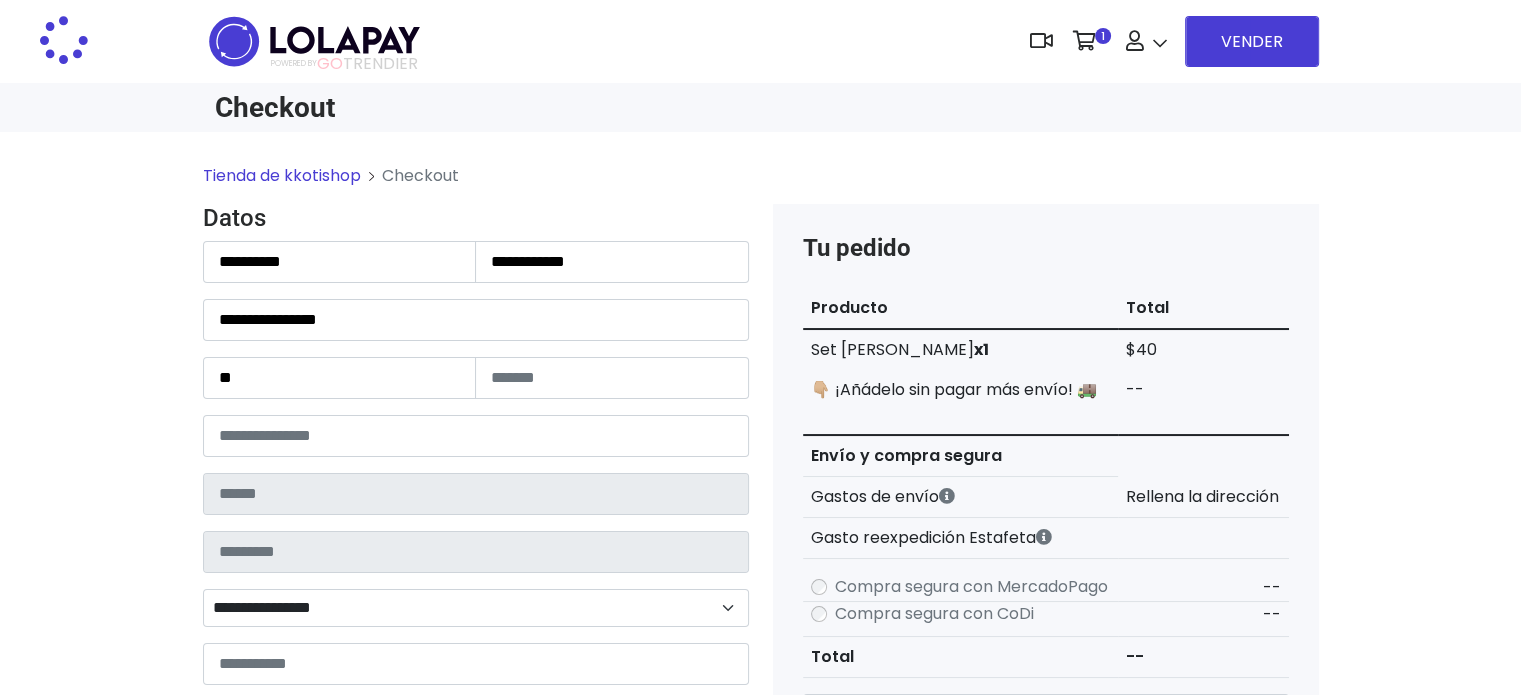type on "******" 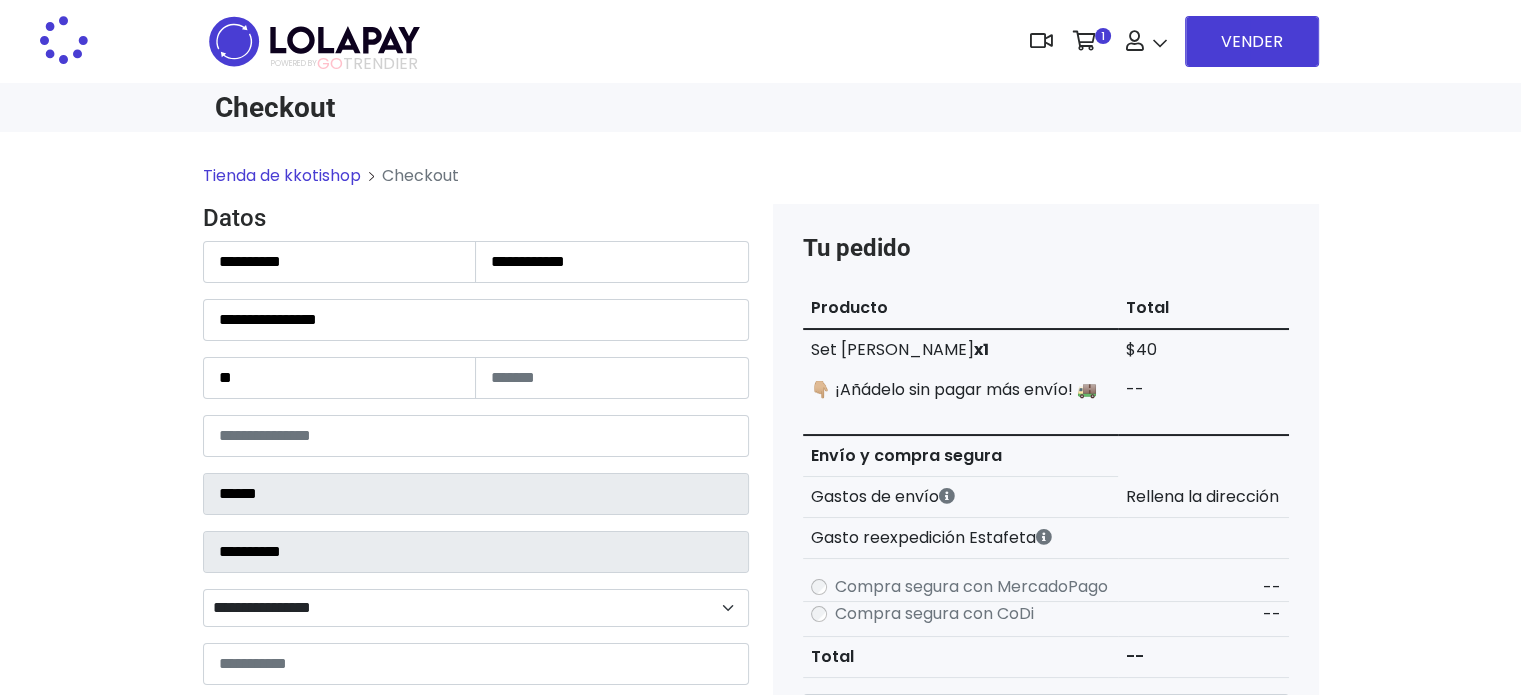 select on "**********" 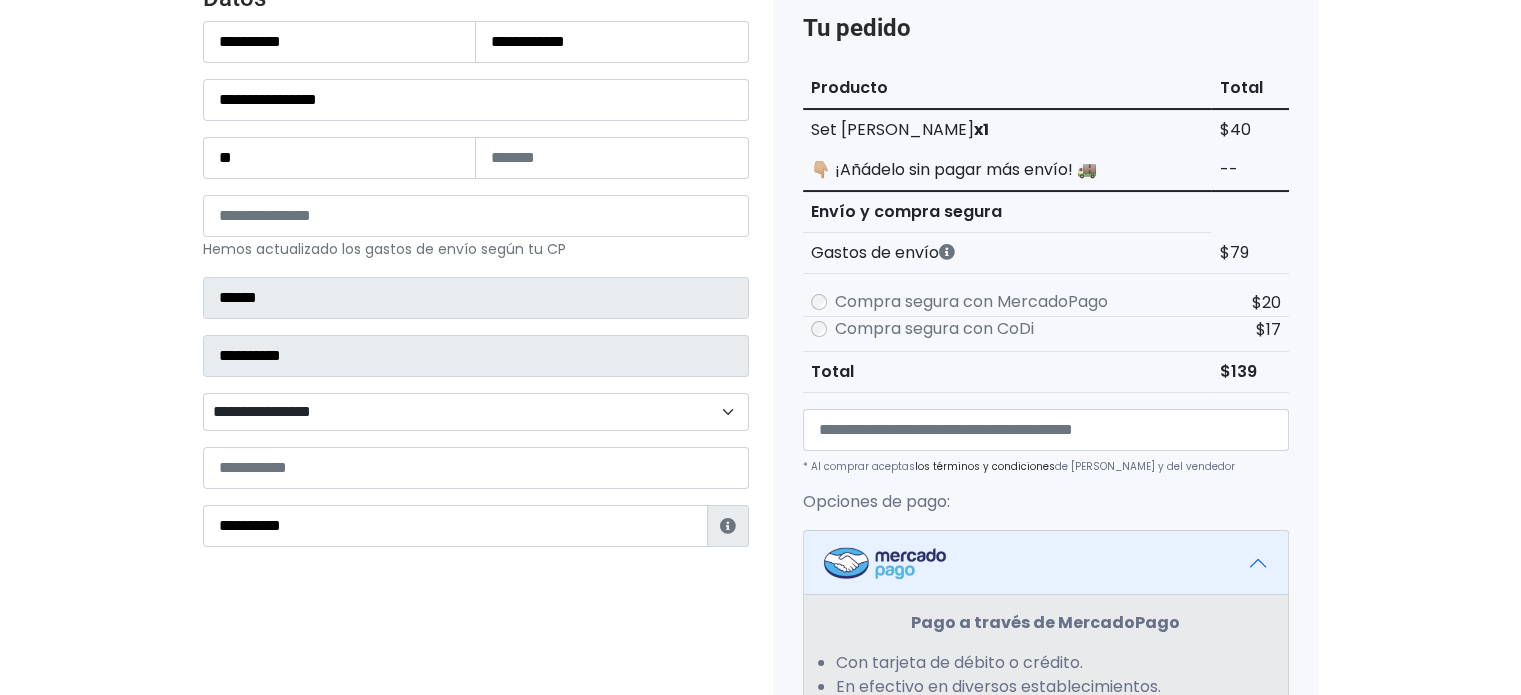 scroll, scrollTop: 100, scrollLeft: 0, axis: vertical 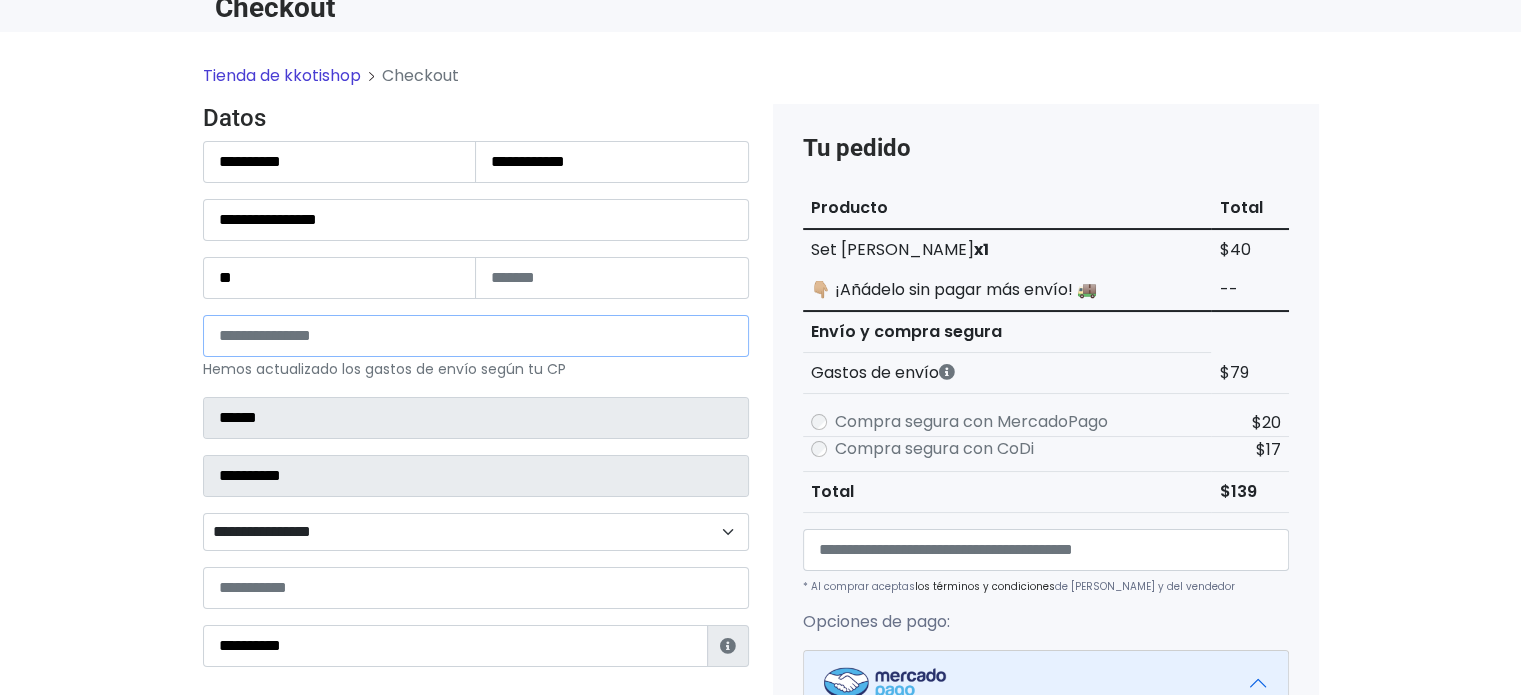 click on "*****" at bounding box center (476, 336) 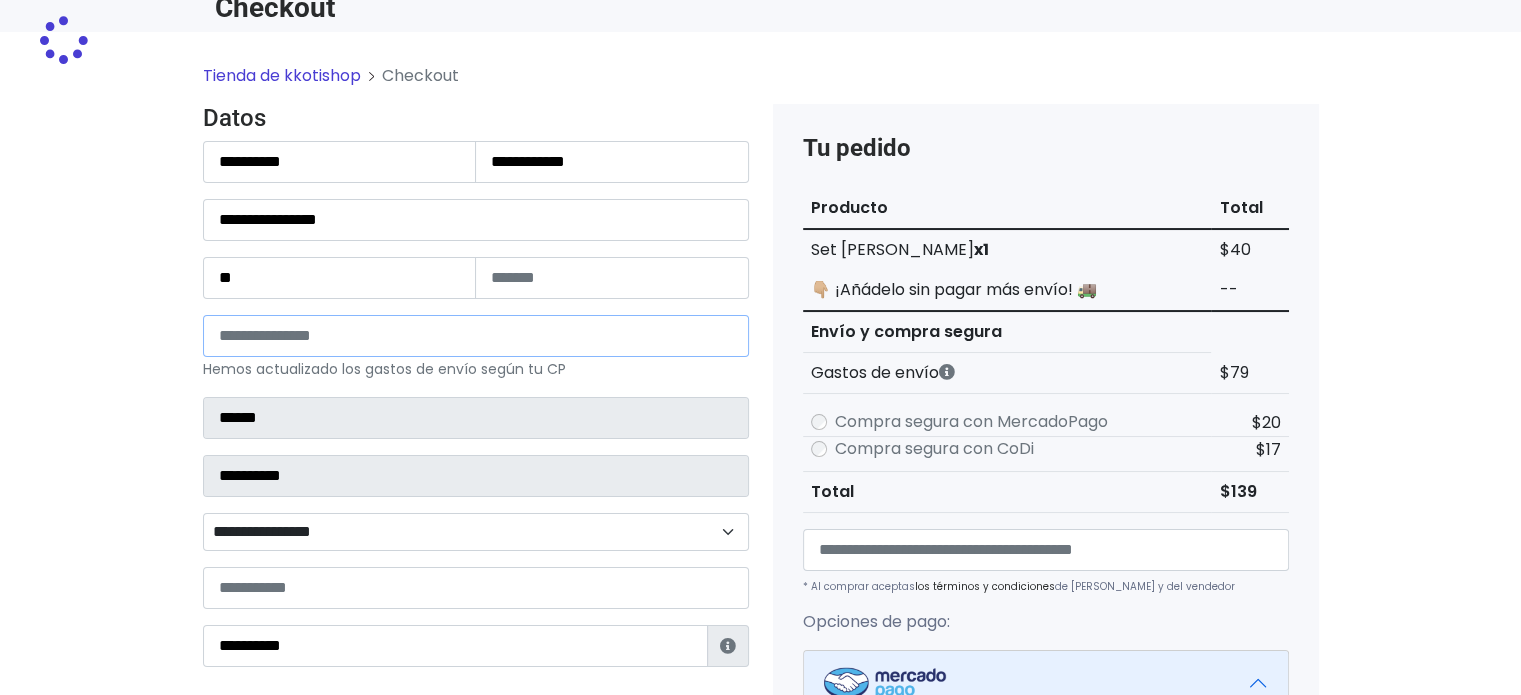 type on "*********" 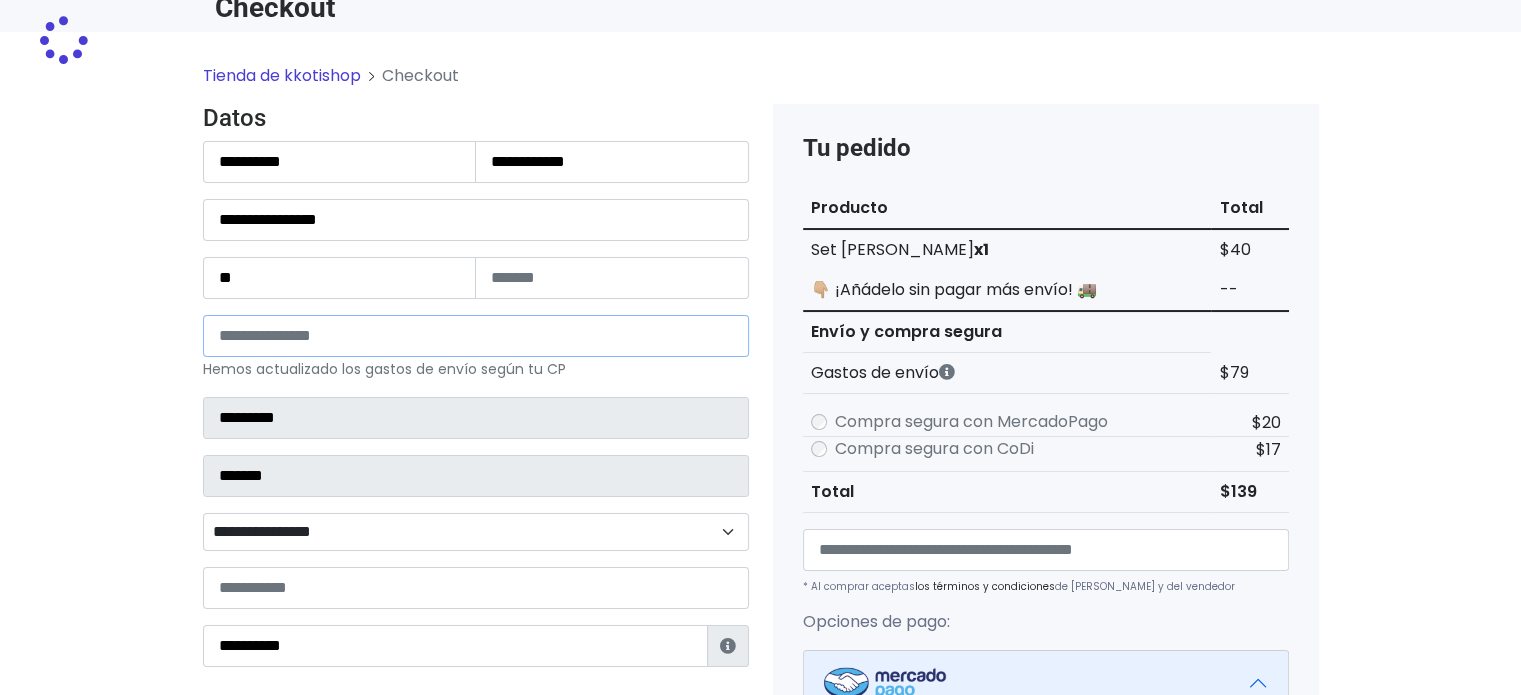select 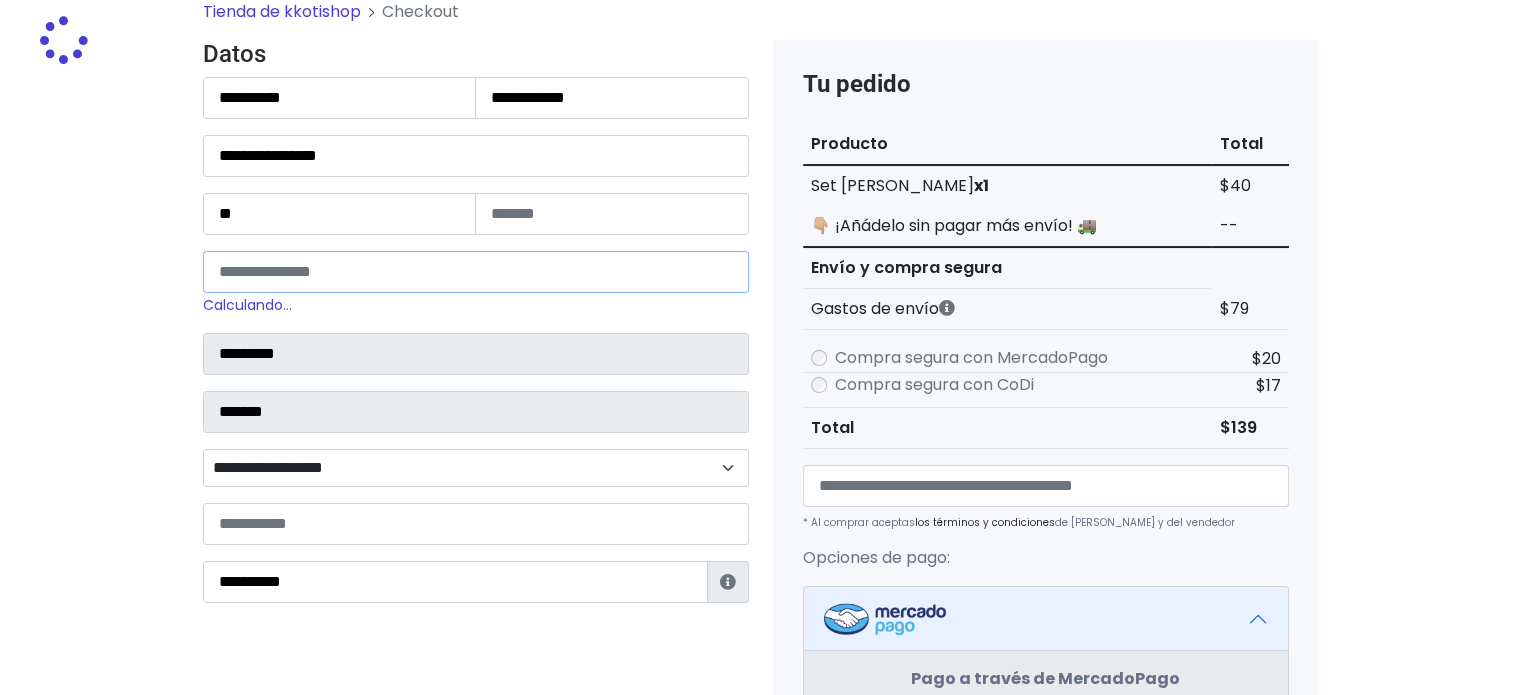 scroll, scrollTop: 200, scrollLeft: 0, axis: vertical 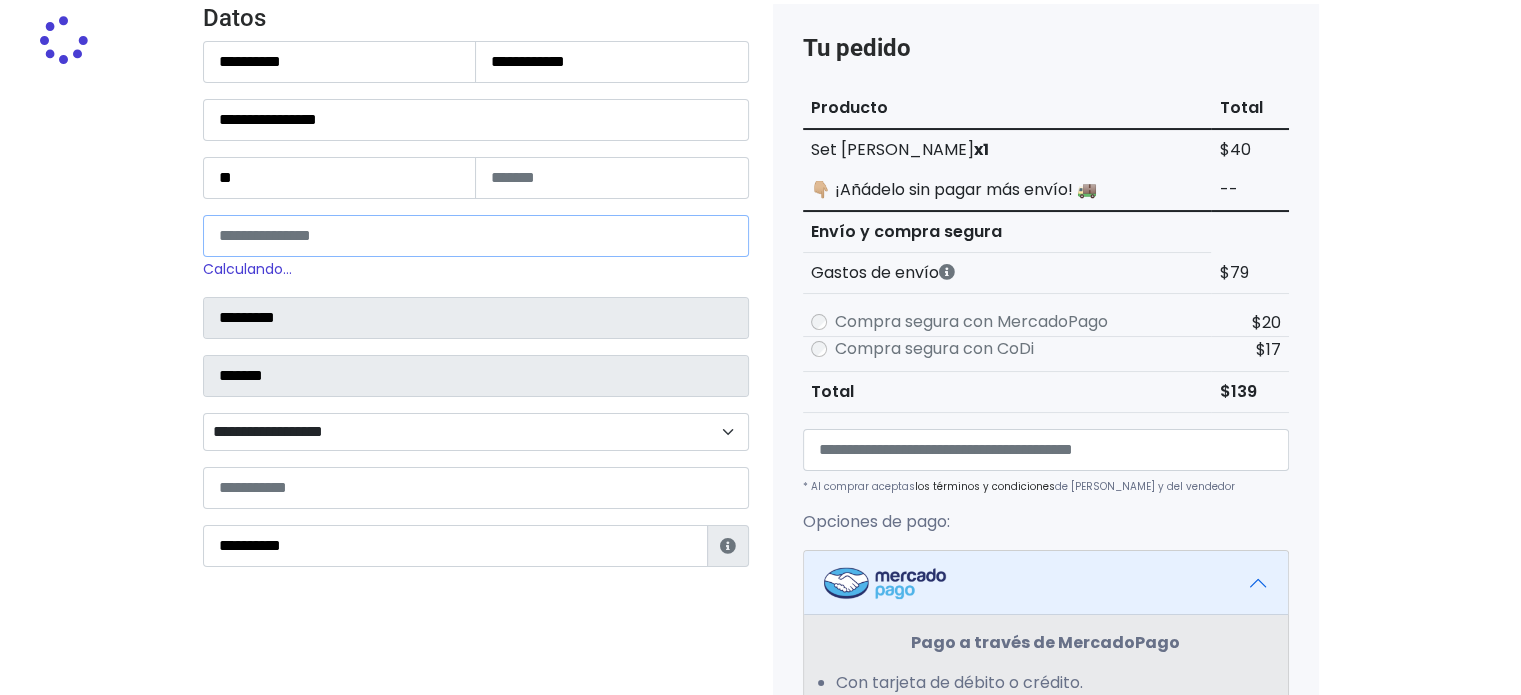 type on "*****" 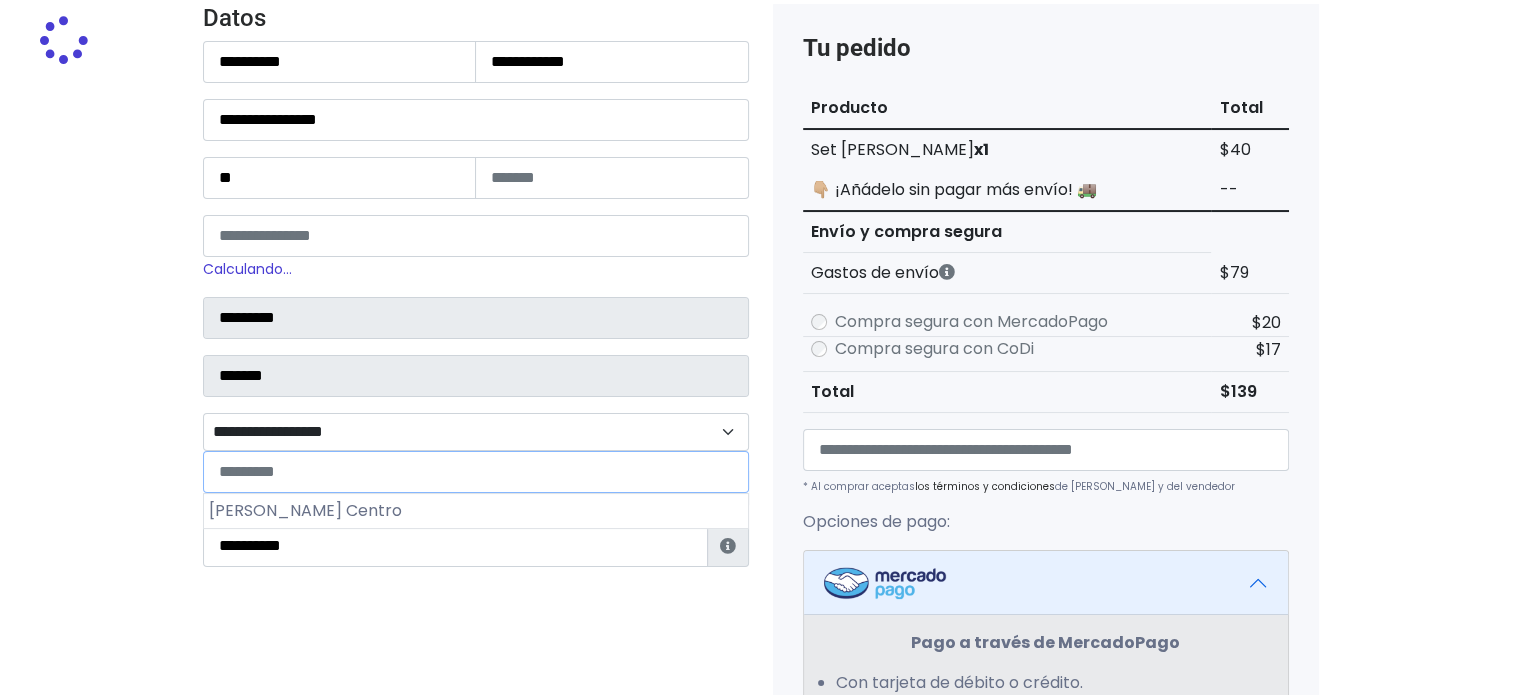 click on "**********" at bounding box center (476, 432) 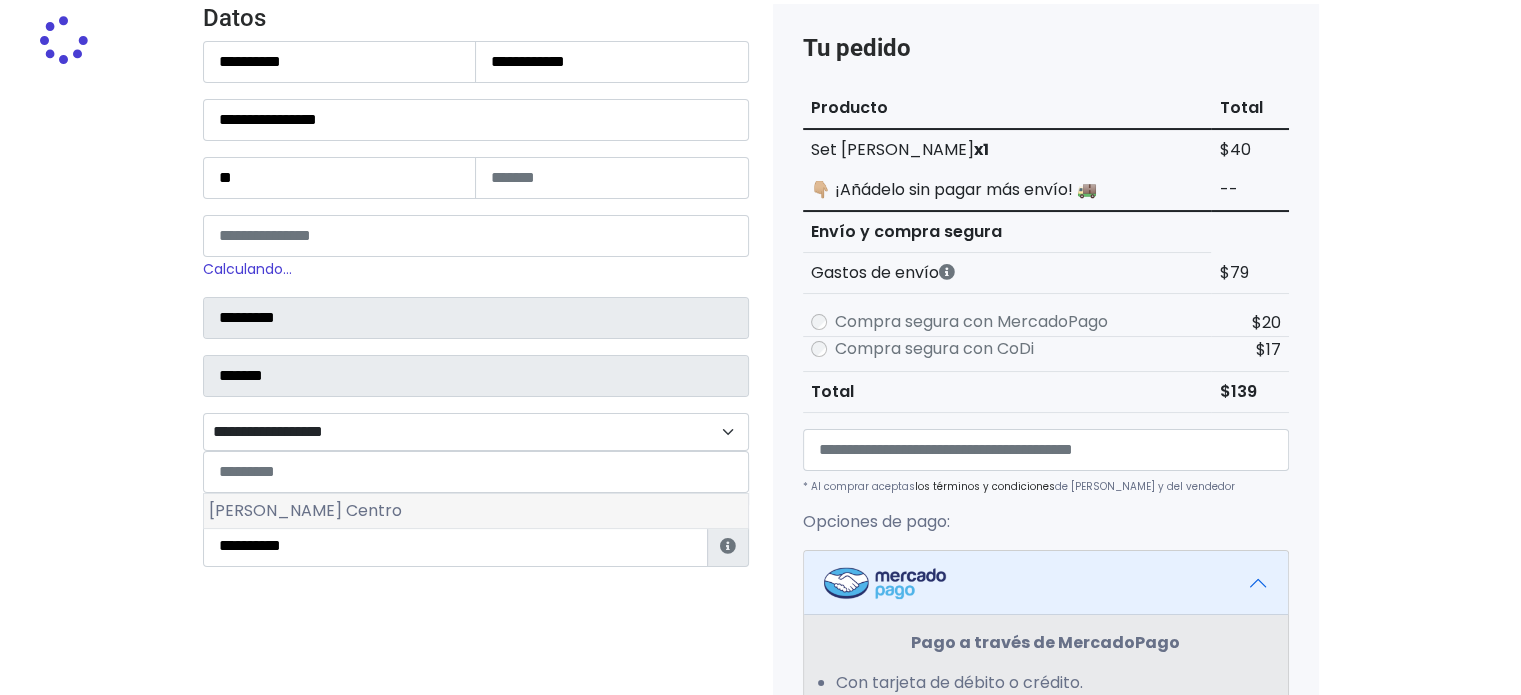 click on "José Mariano Jiménez Centro" at bounding box center (476, 511) 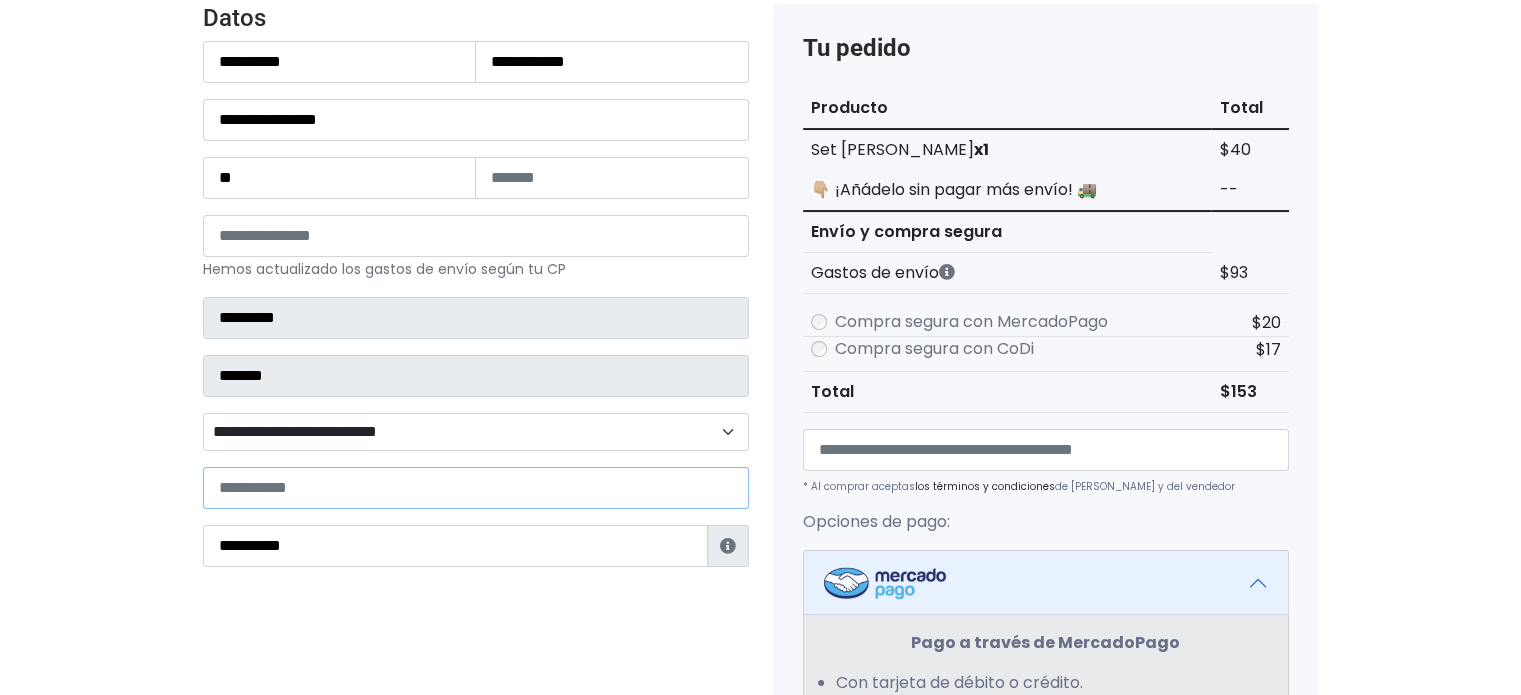 click at bounding box center [476, 488] 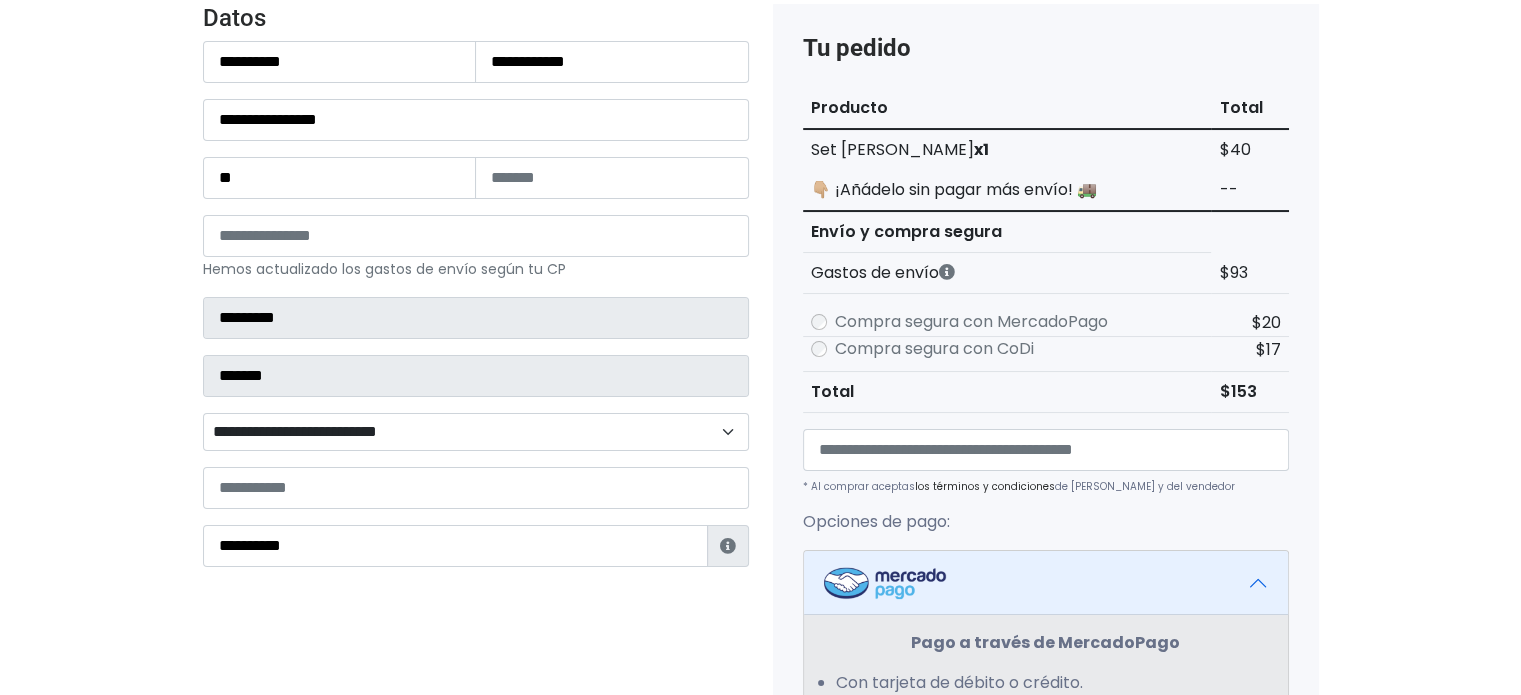 click on "**********" at bounding box center [476, 432] 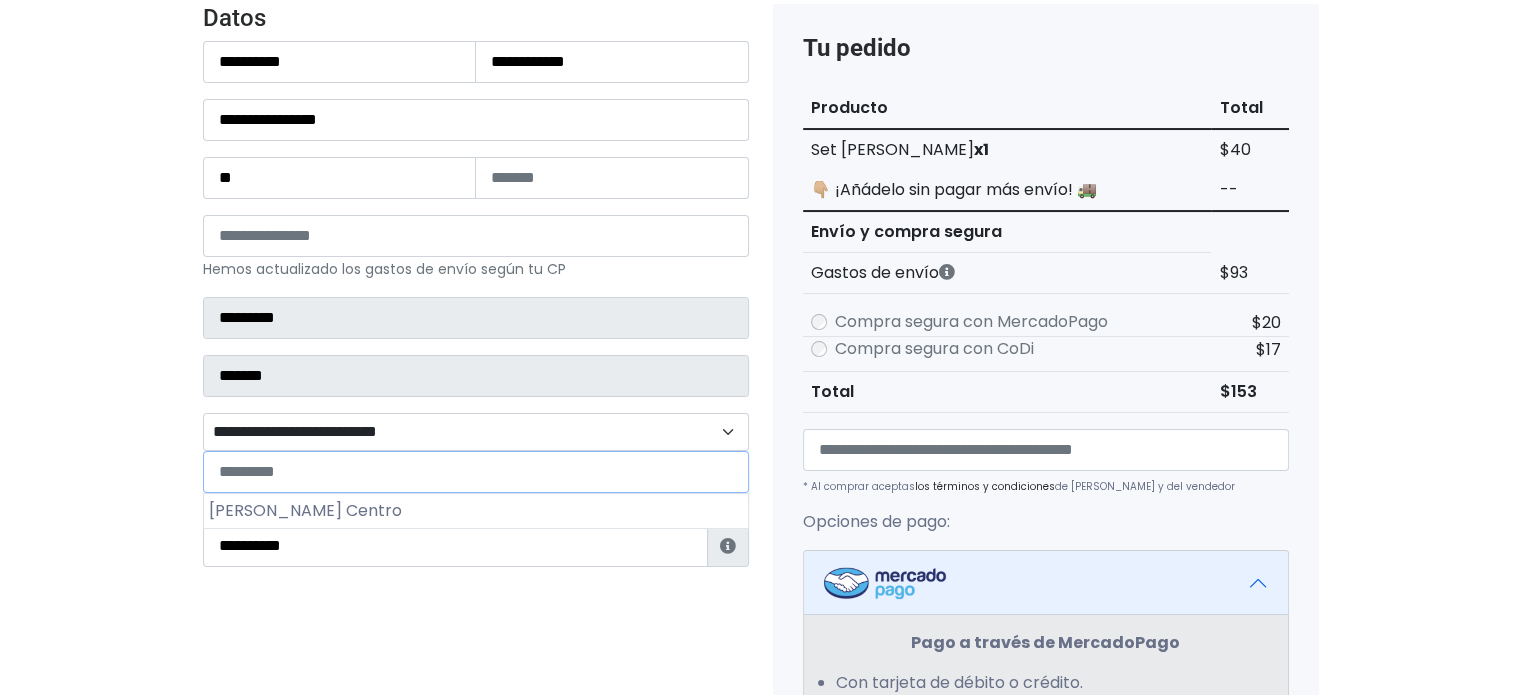 click at bounding box center [476, 472] 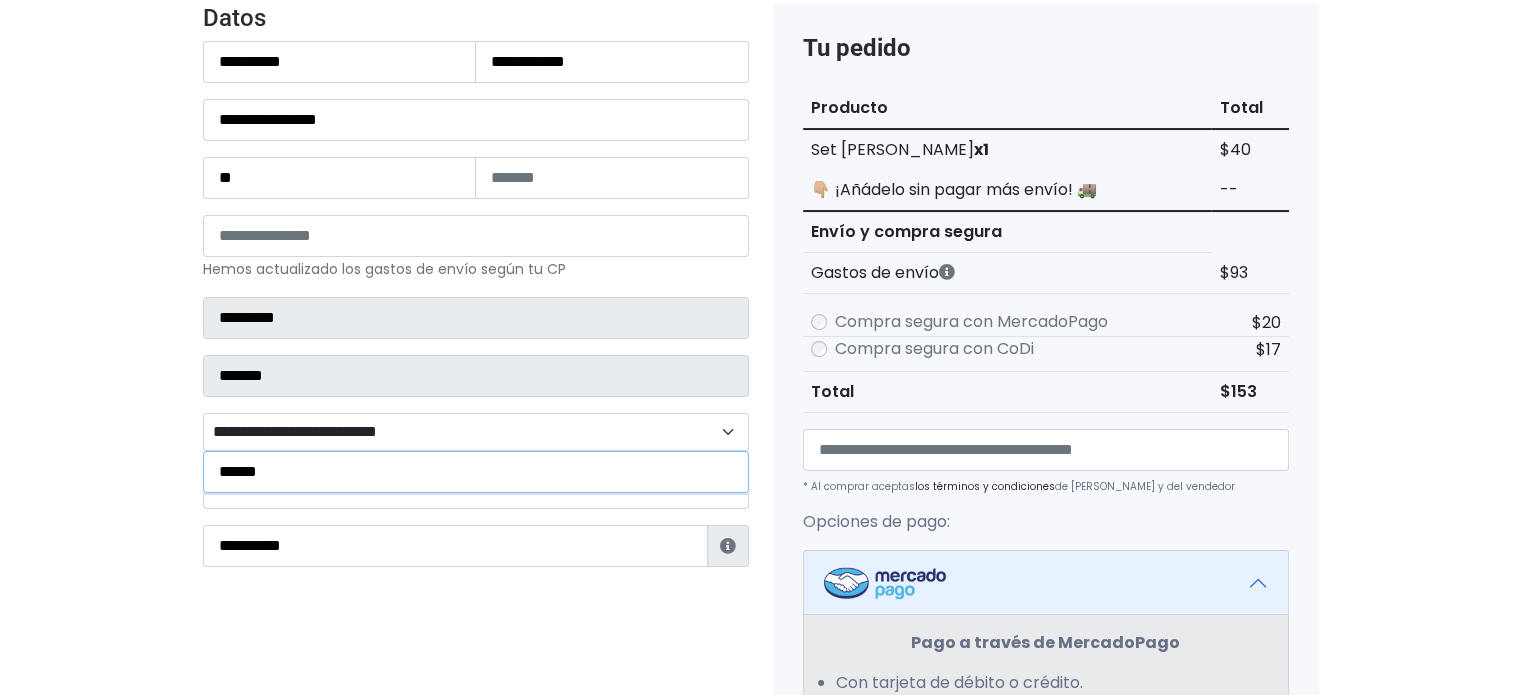 type on "*******" 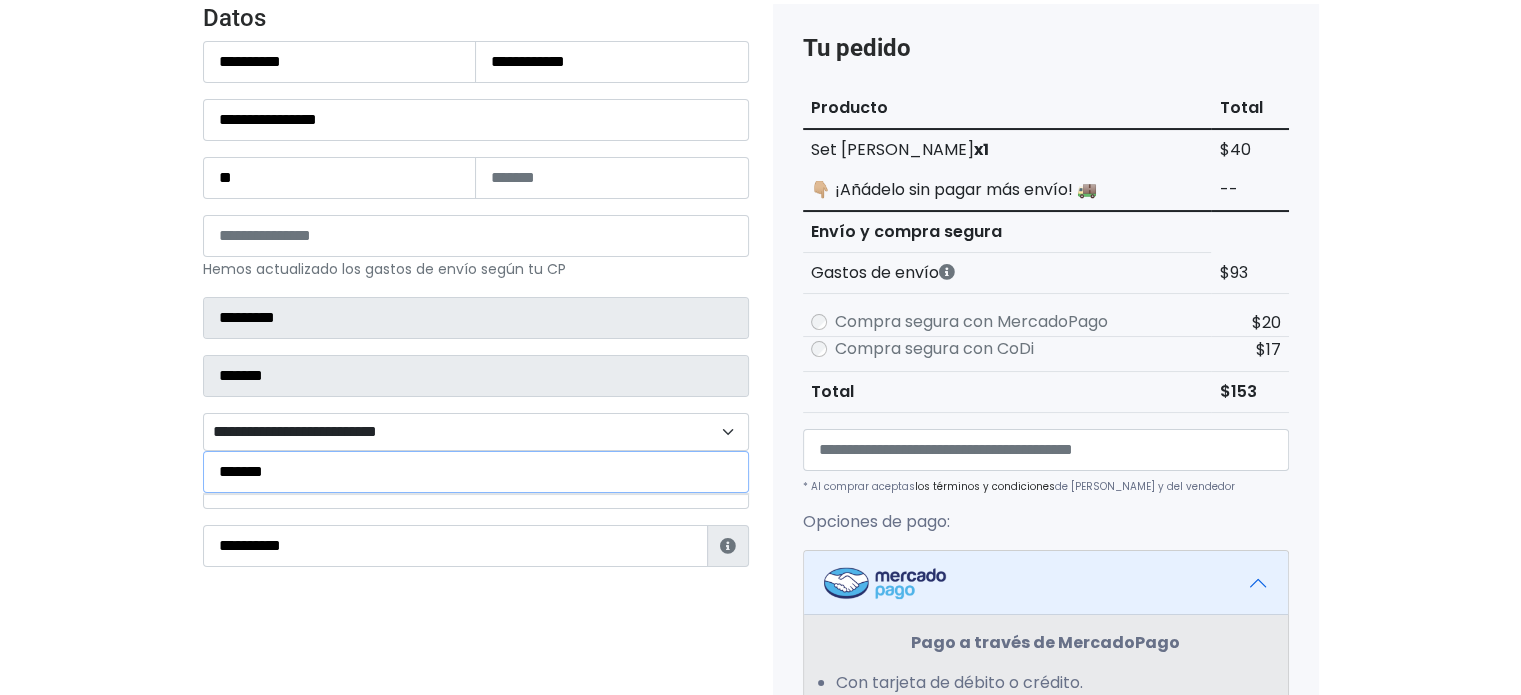 click on "*******" at bounding box center [476, 472] 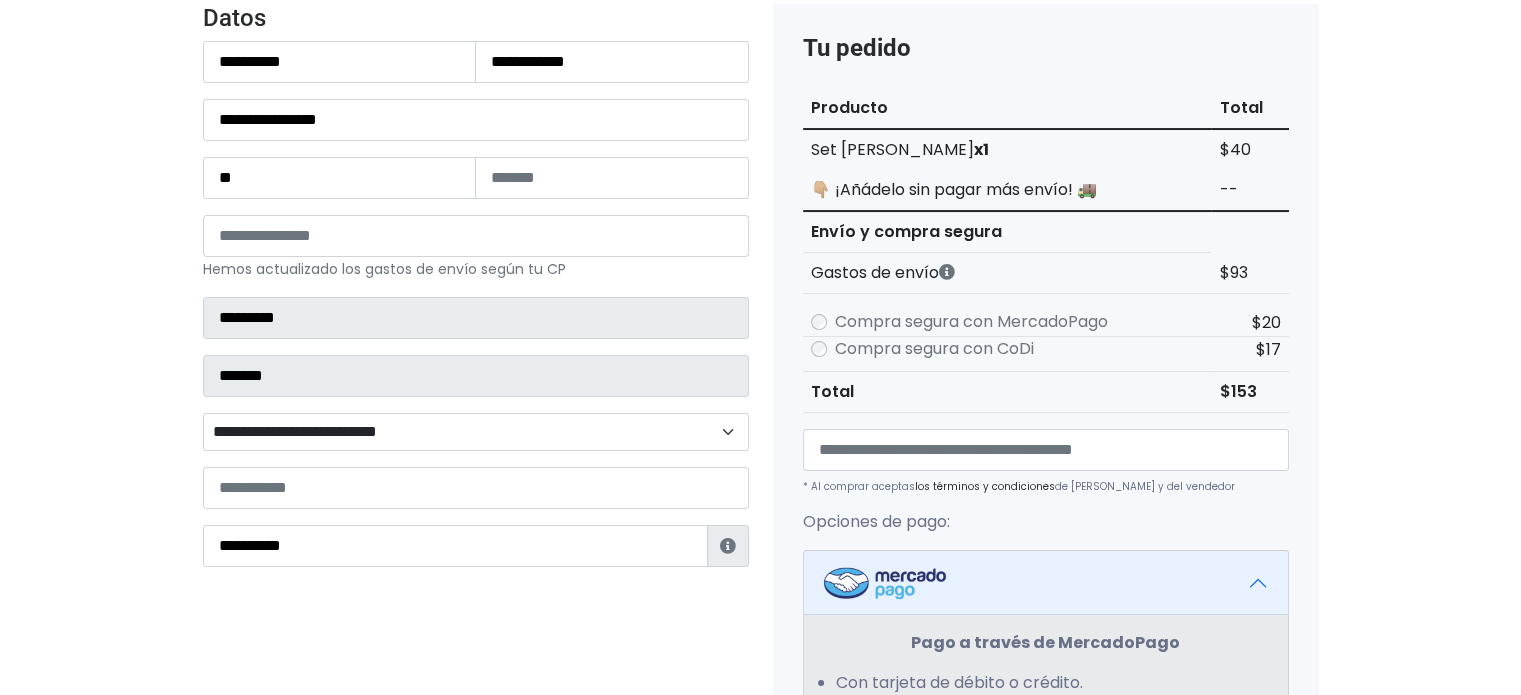click on "**********" at bounding box center [476, 432] 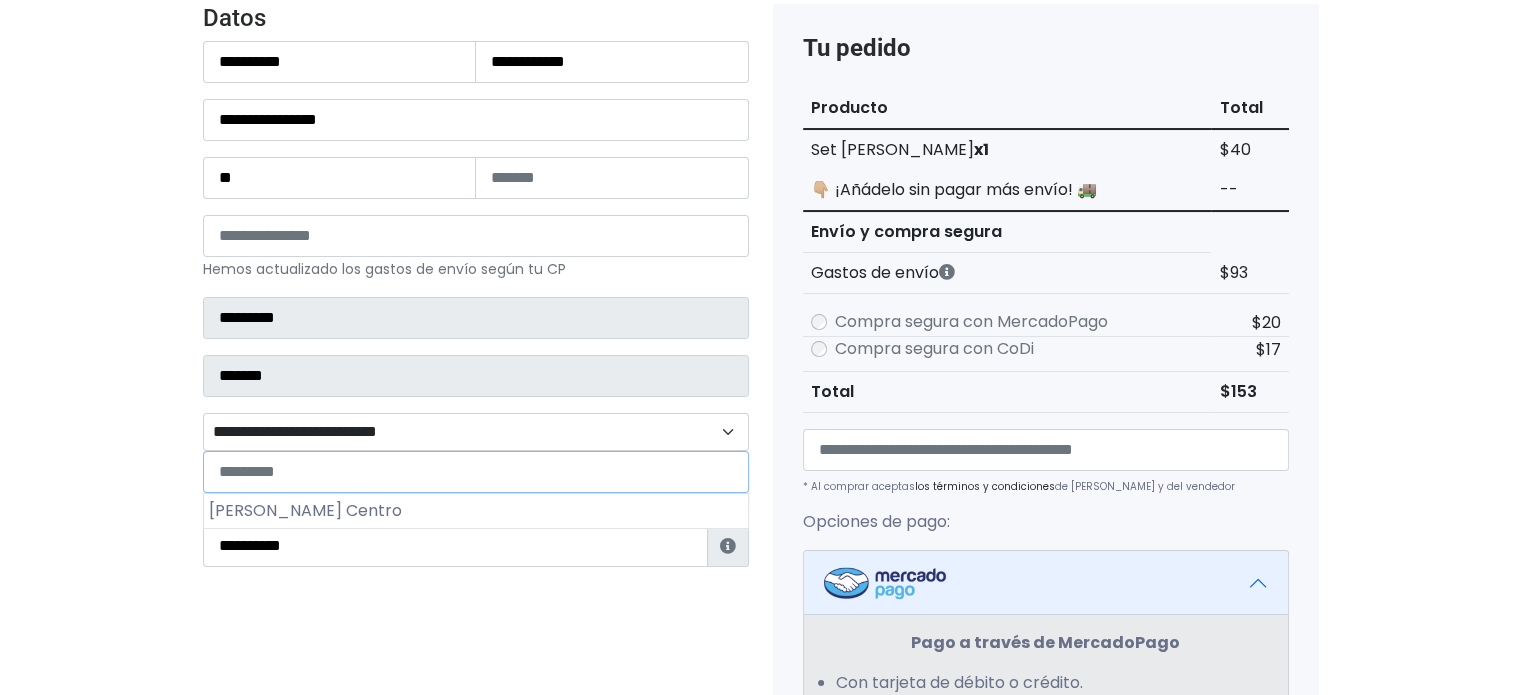 click on "**********" at bounding box center (476, 432) 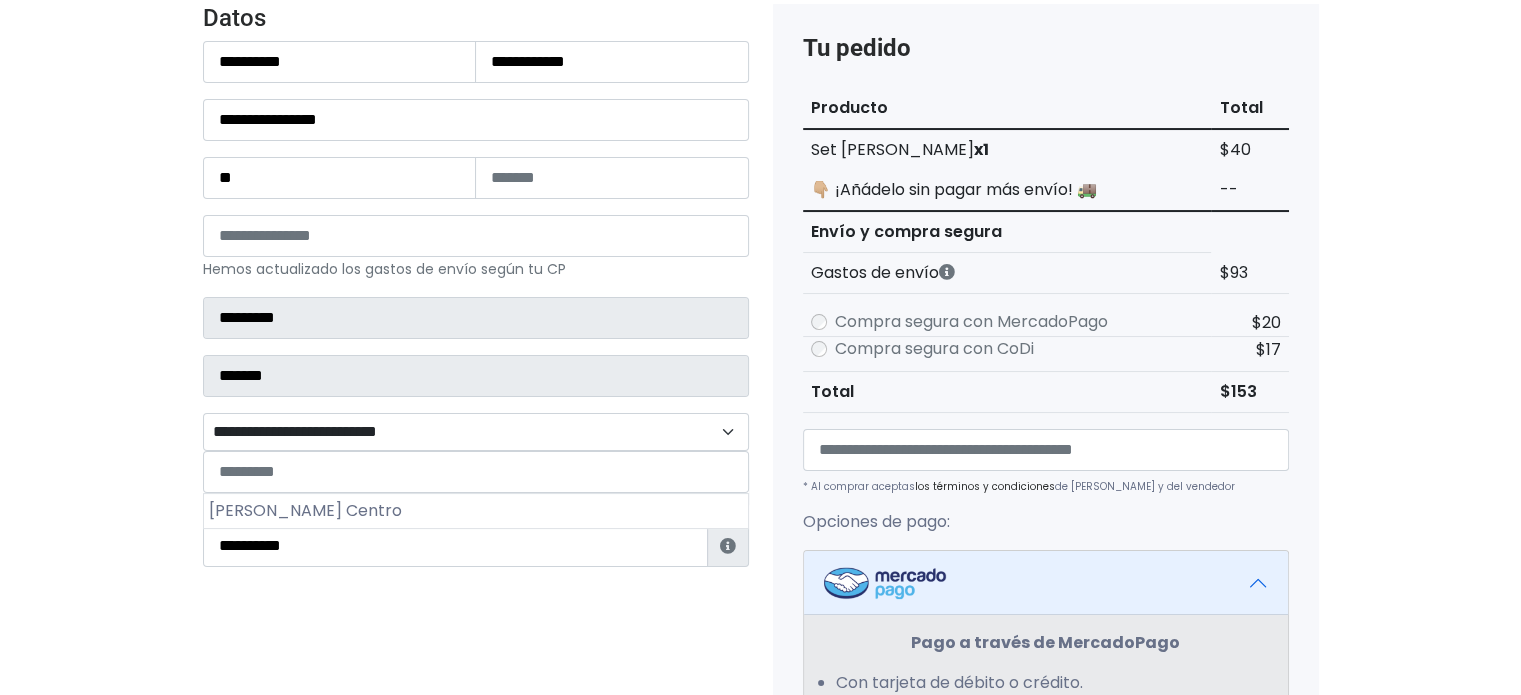 click on "**********" at bounding box center (476, 432) 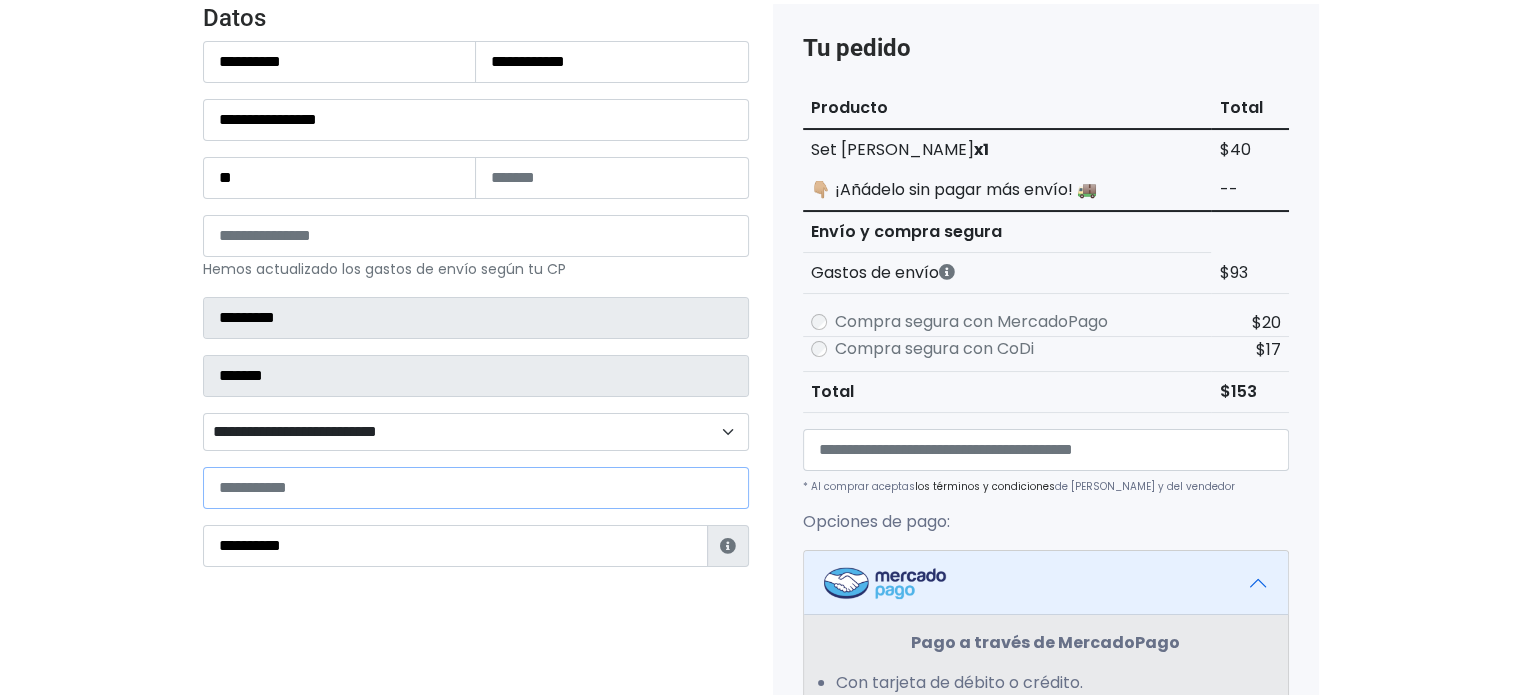 click at bounding box center (476, 488) 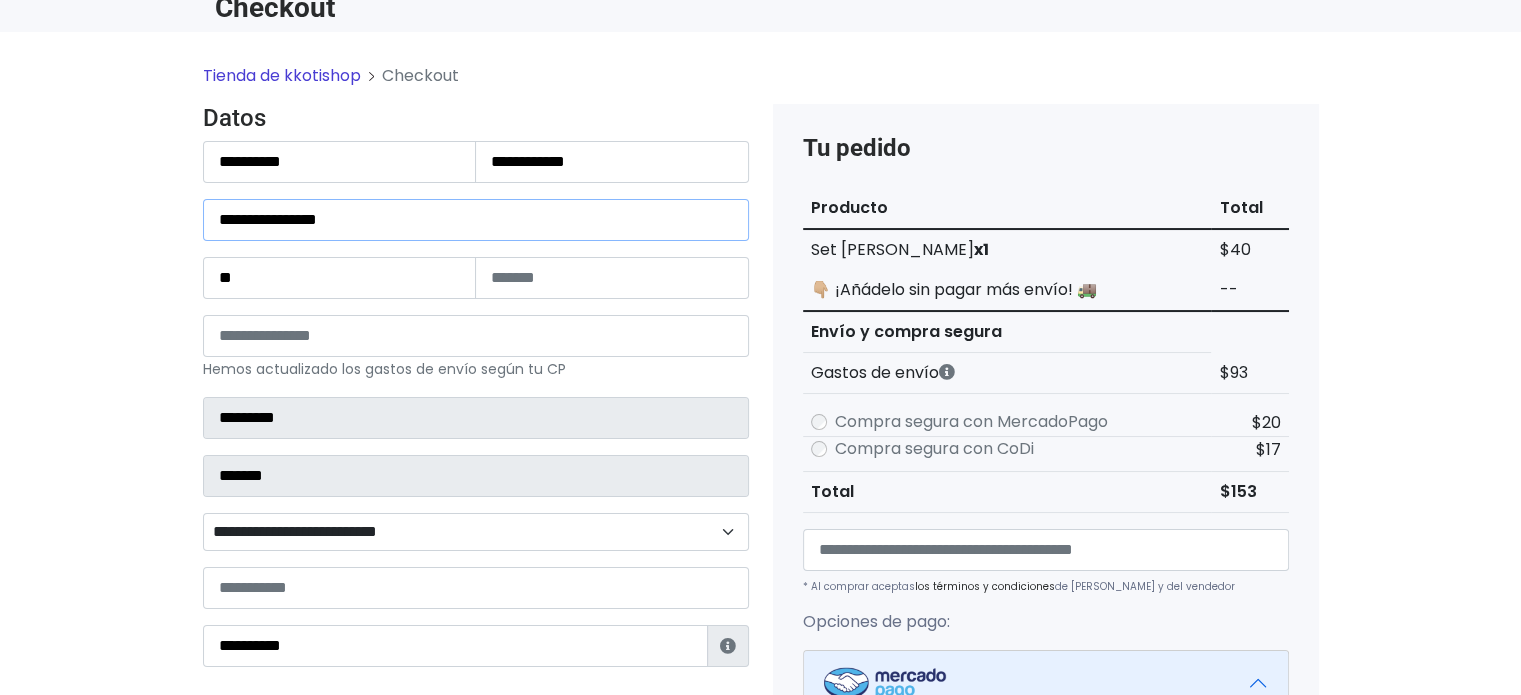 click on "**********" at bounding box center (476, 220) 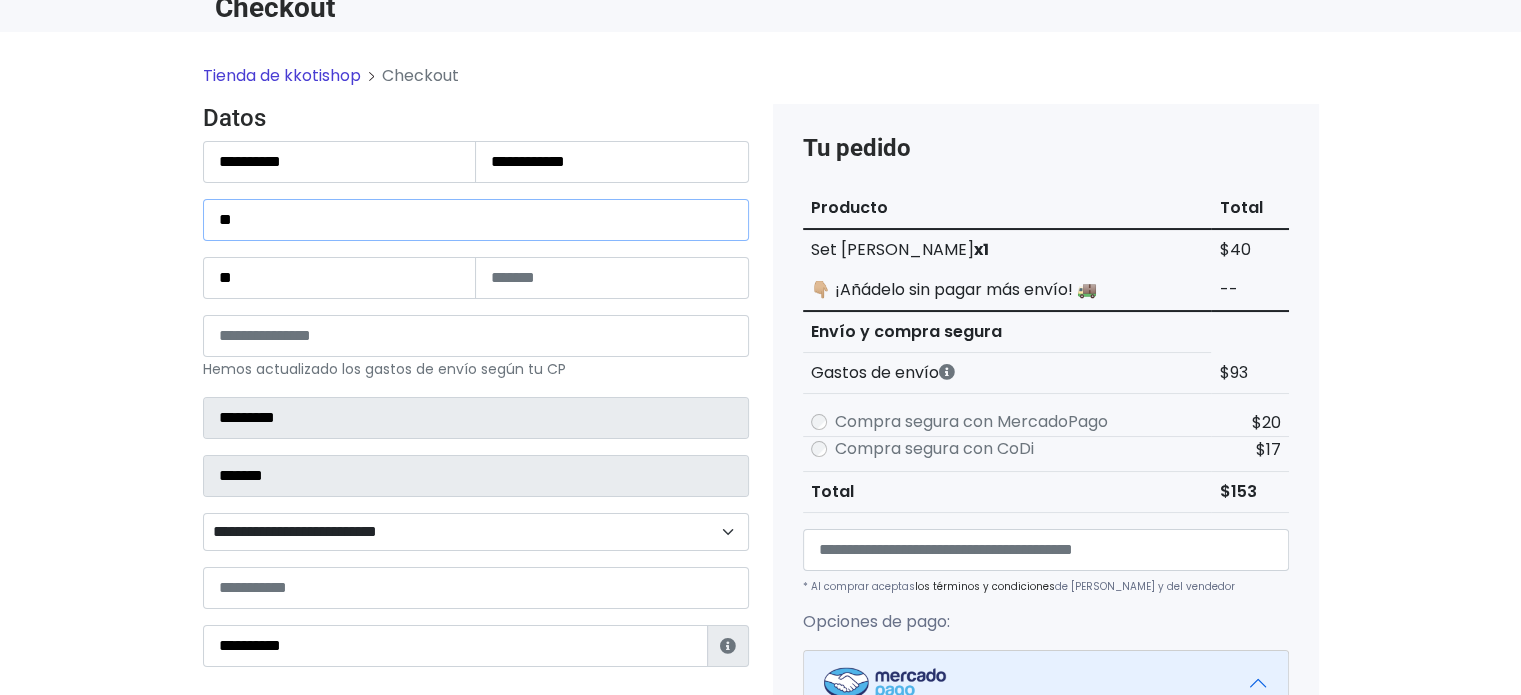 type on "*" 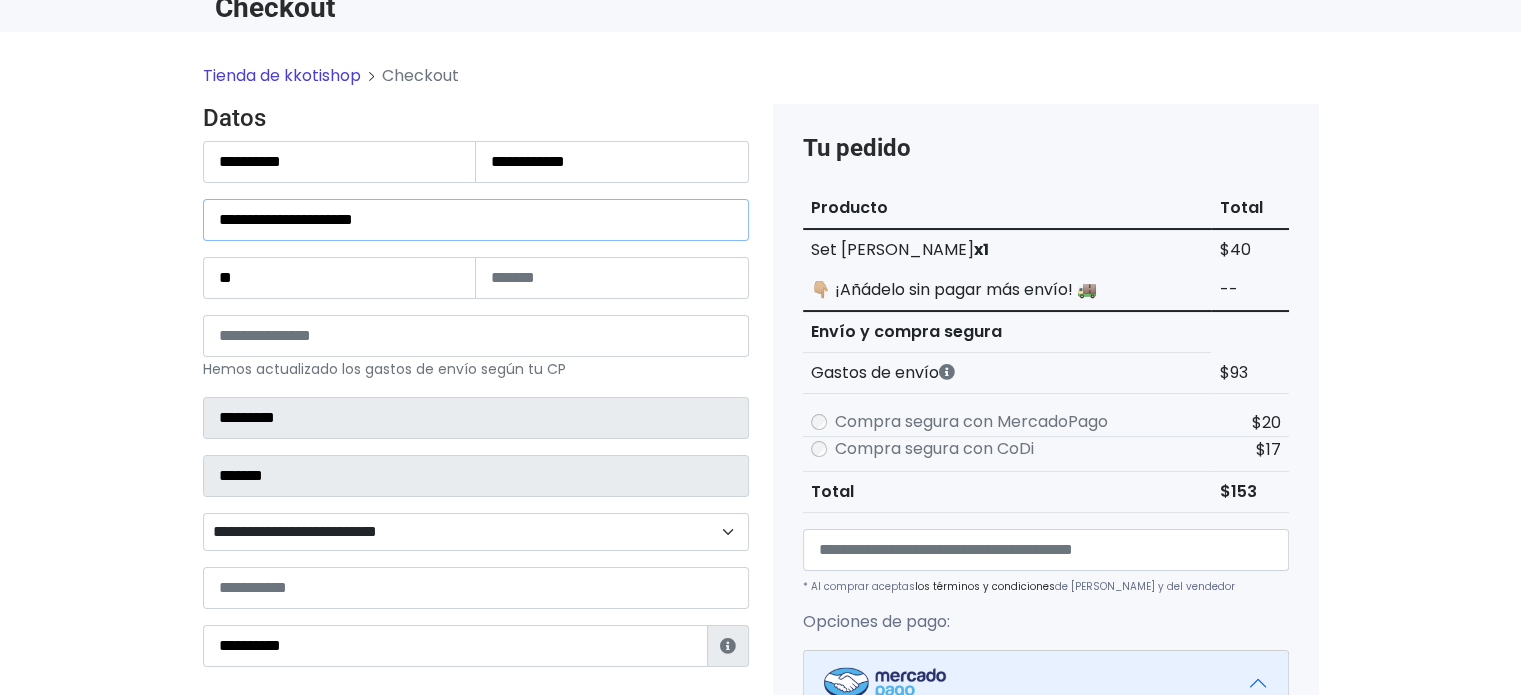 type on "**********" 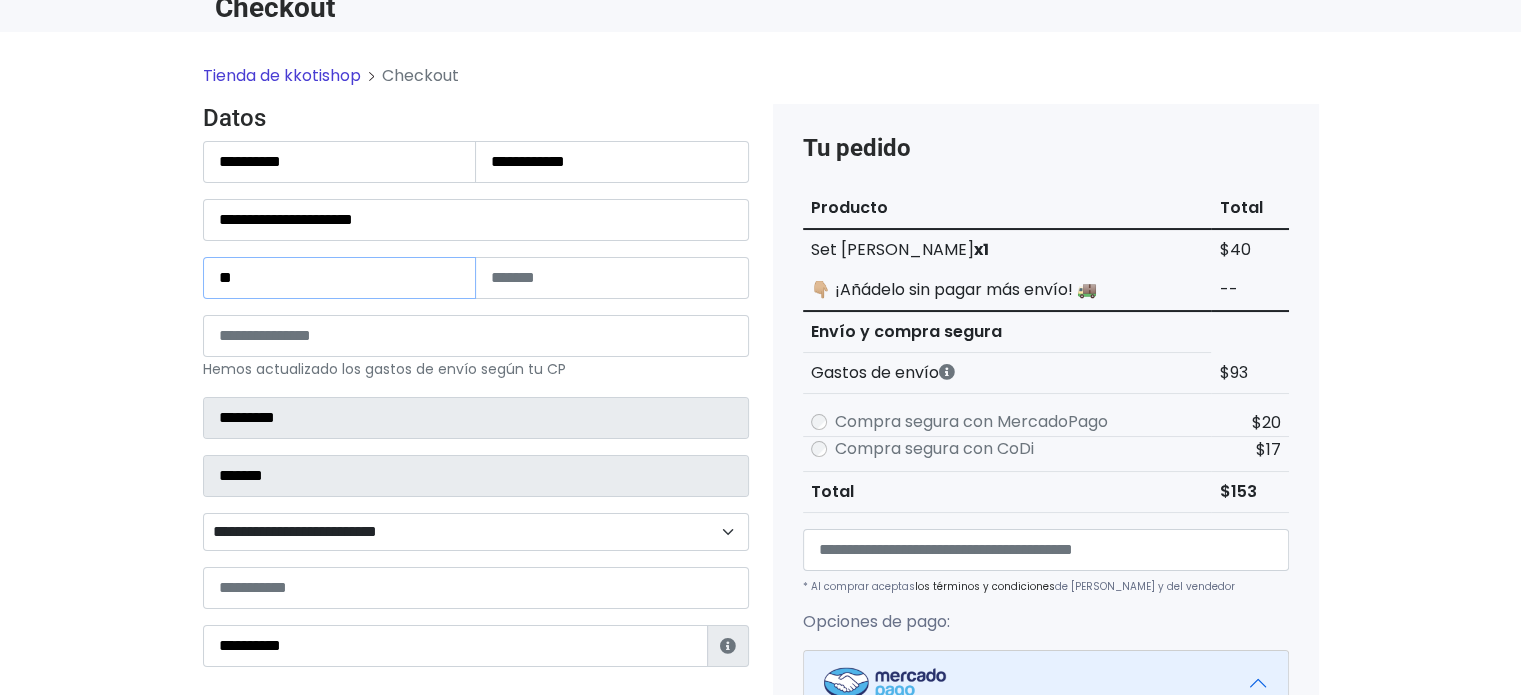 click on "**" at bounding box center (340, 278) 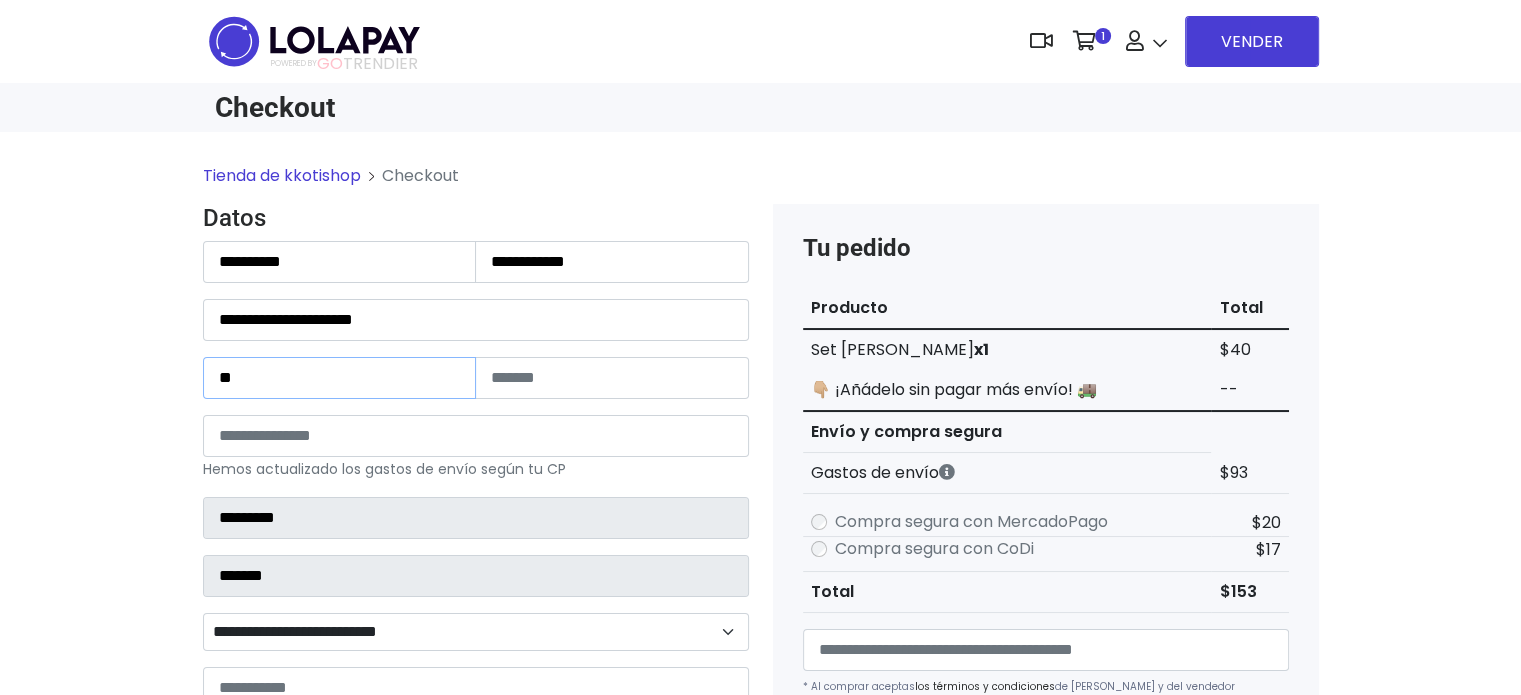 type on "*" 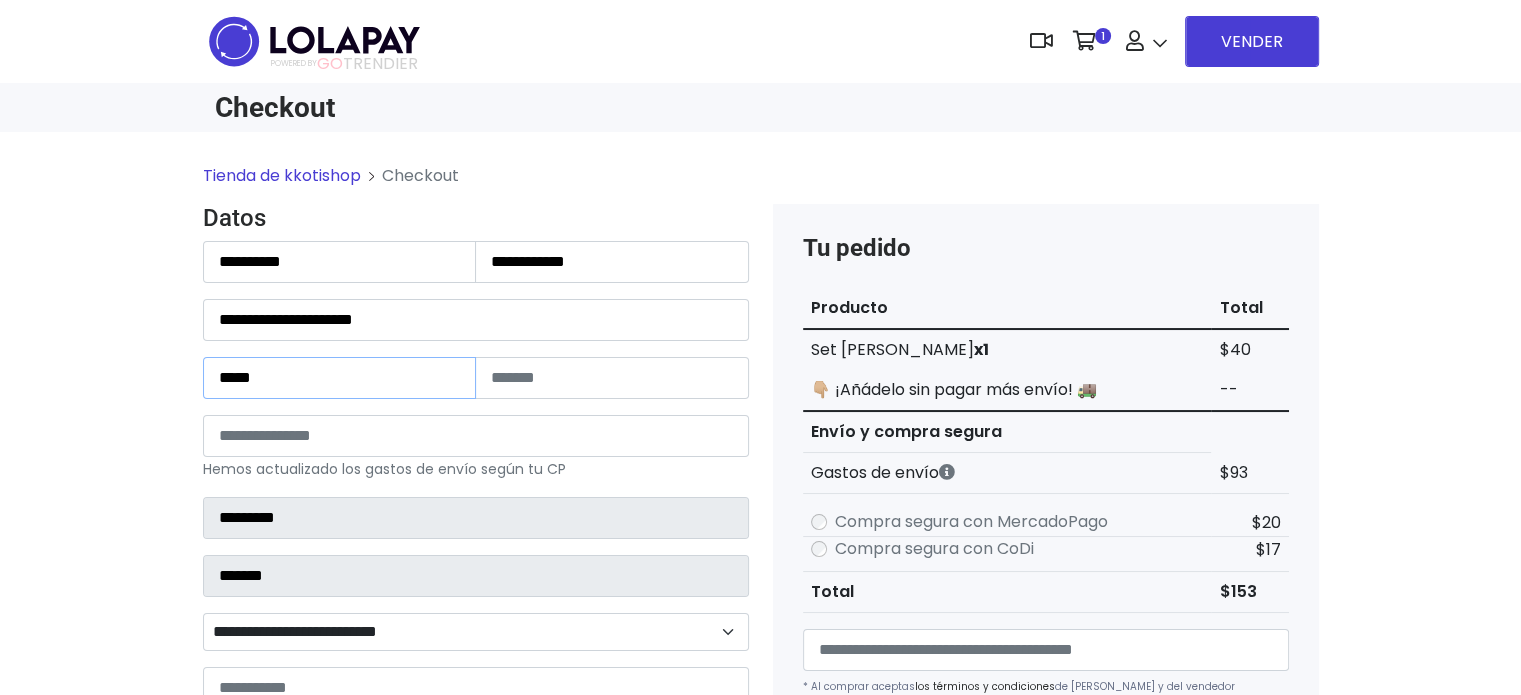 type on "*****" 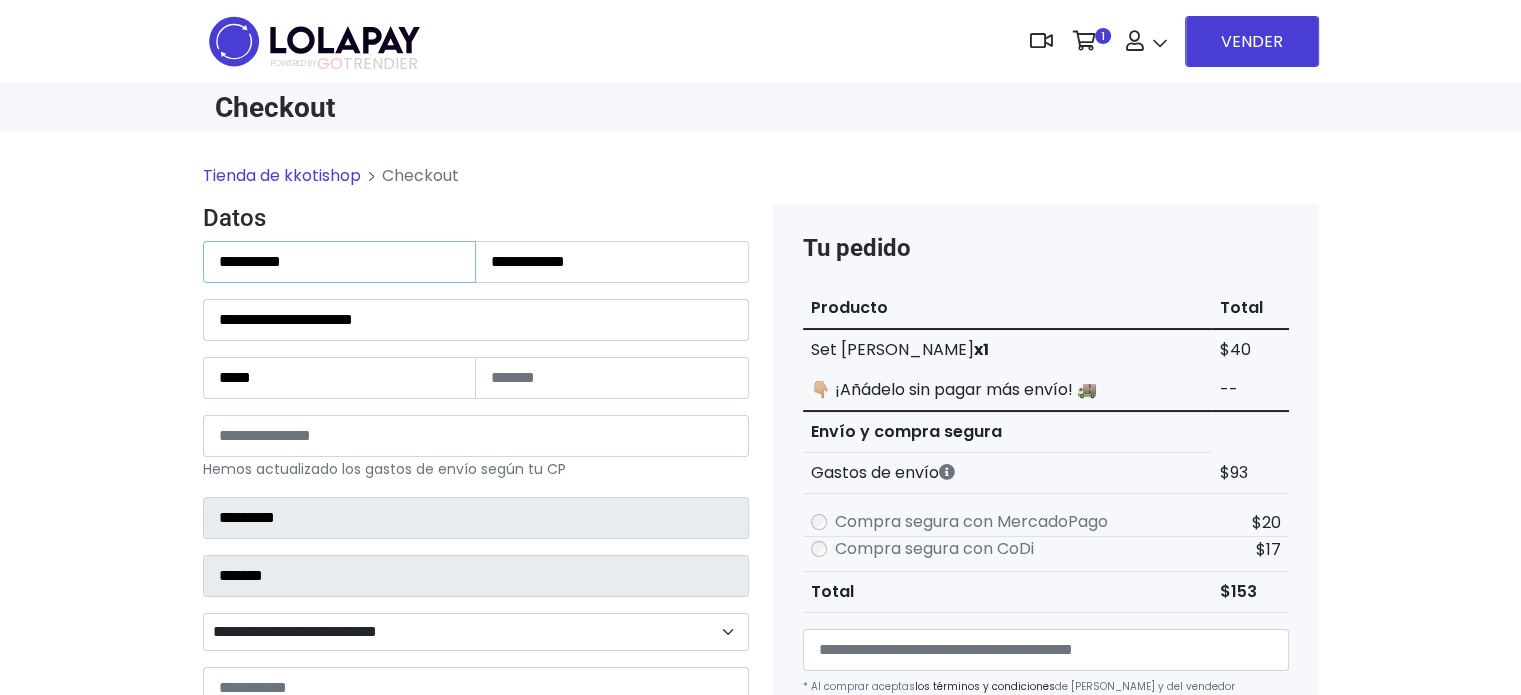 click on "**********" at bounding box center [340, 262] 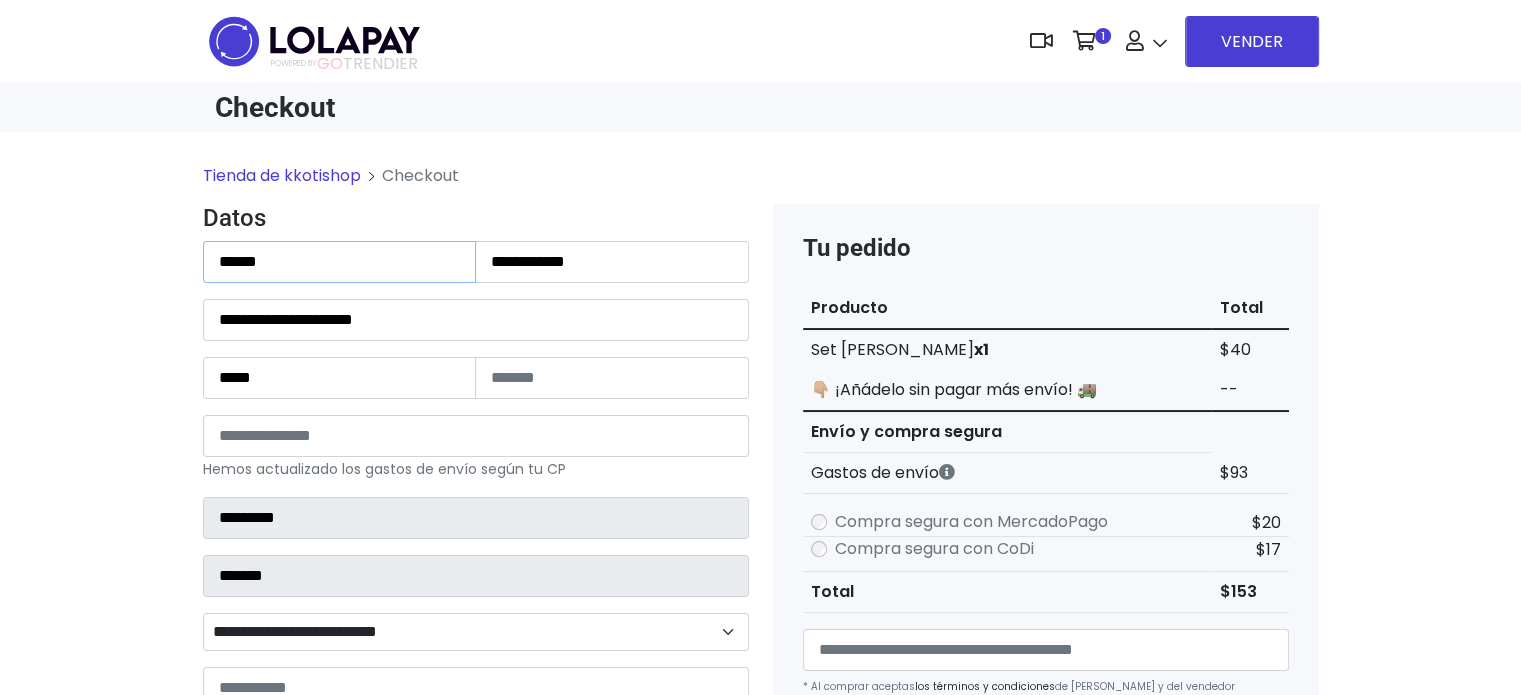 type on "******" 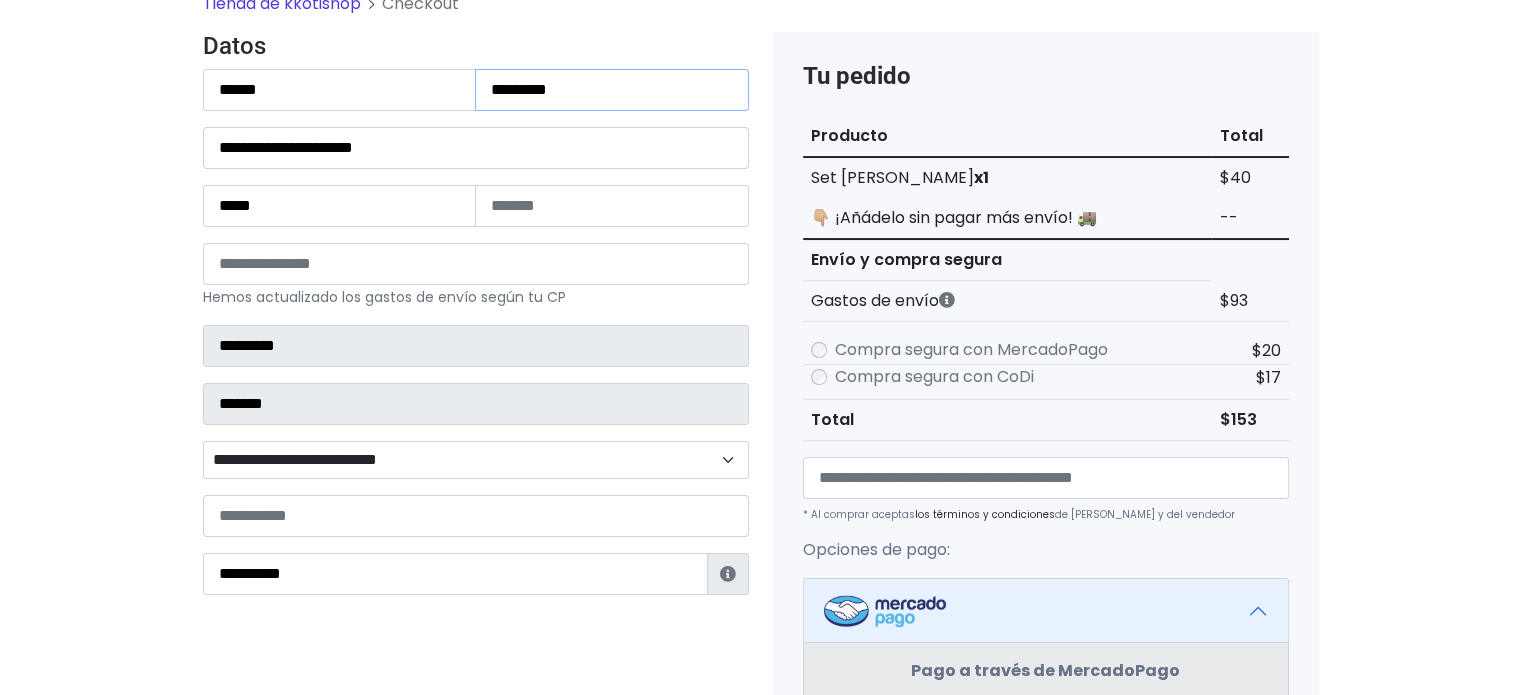 scroll, scrollTop: 300, scrollLeft: 0, axis: vertical 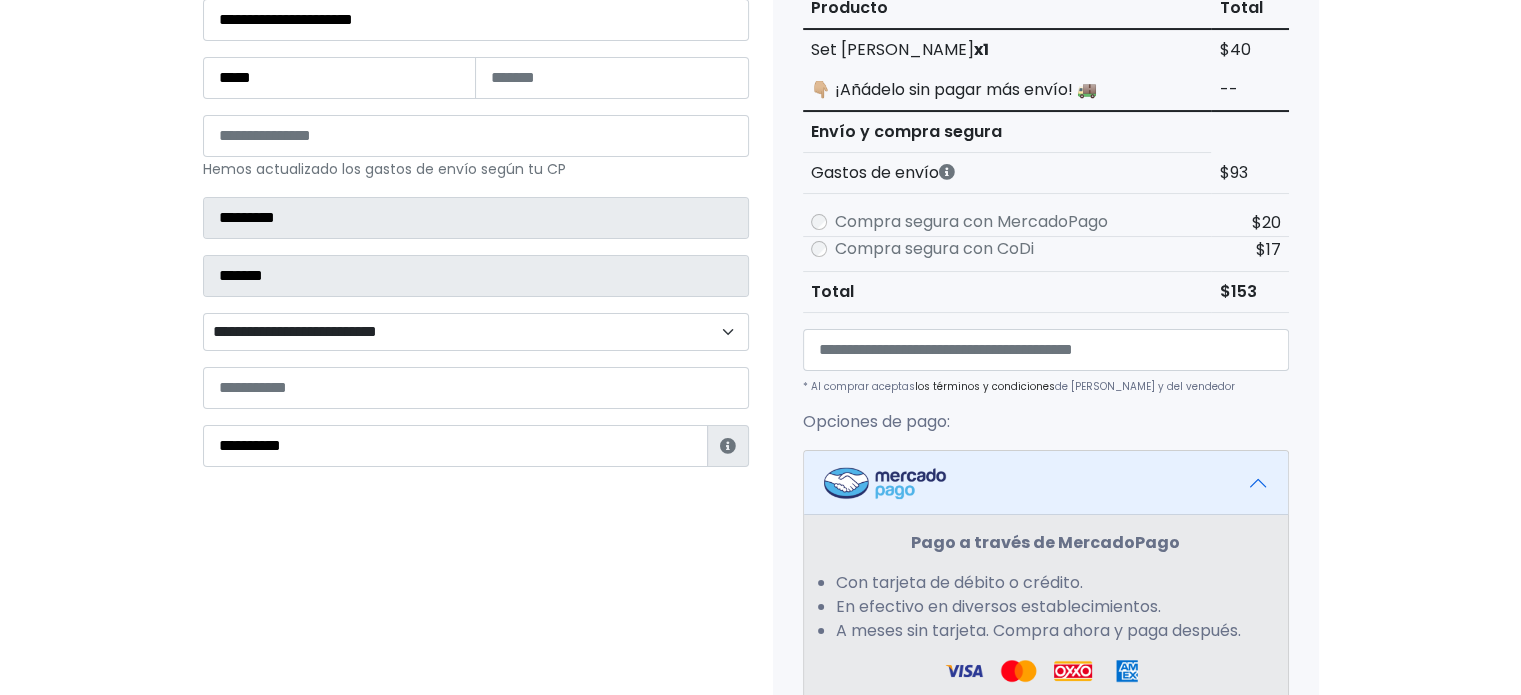 type on "*********" 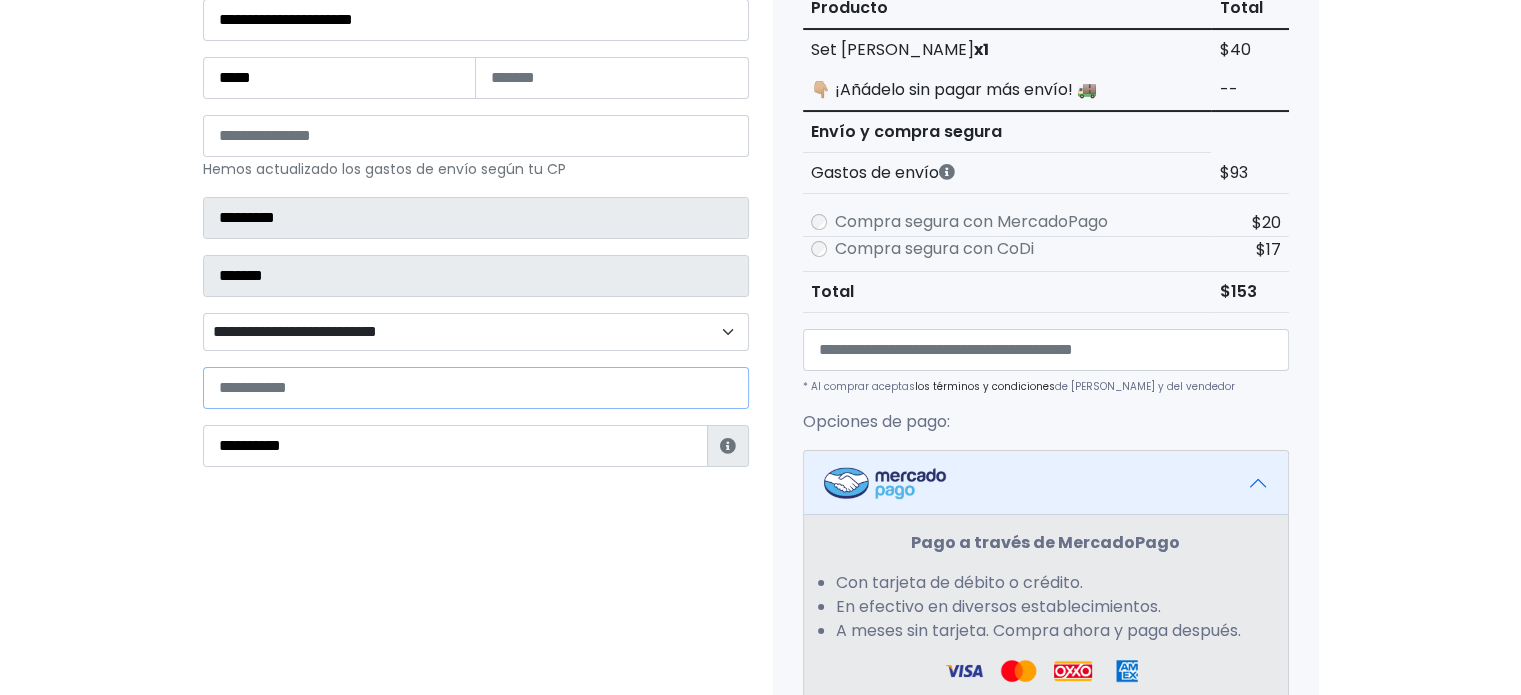 click at bounding box center (476, 388) 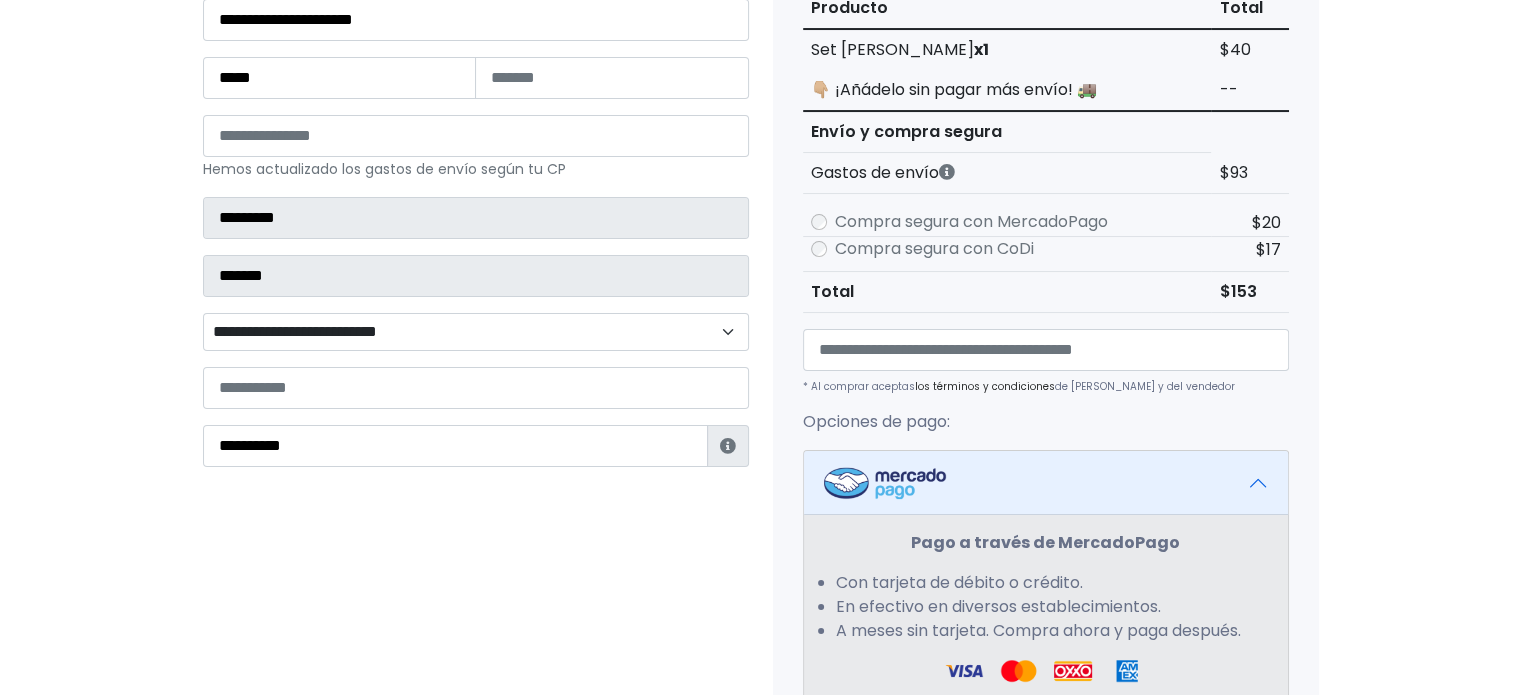 click on "**********" at bounding box center (476, 332) 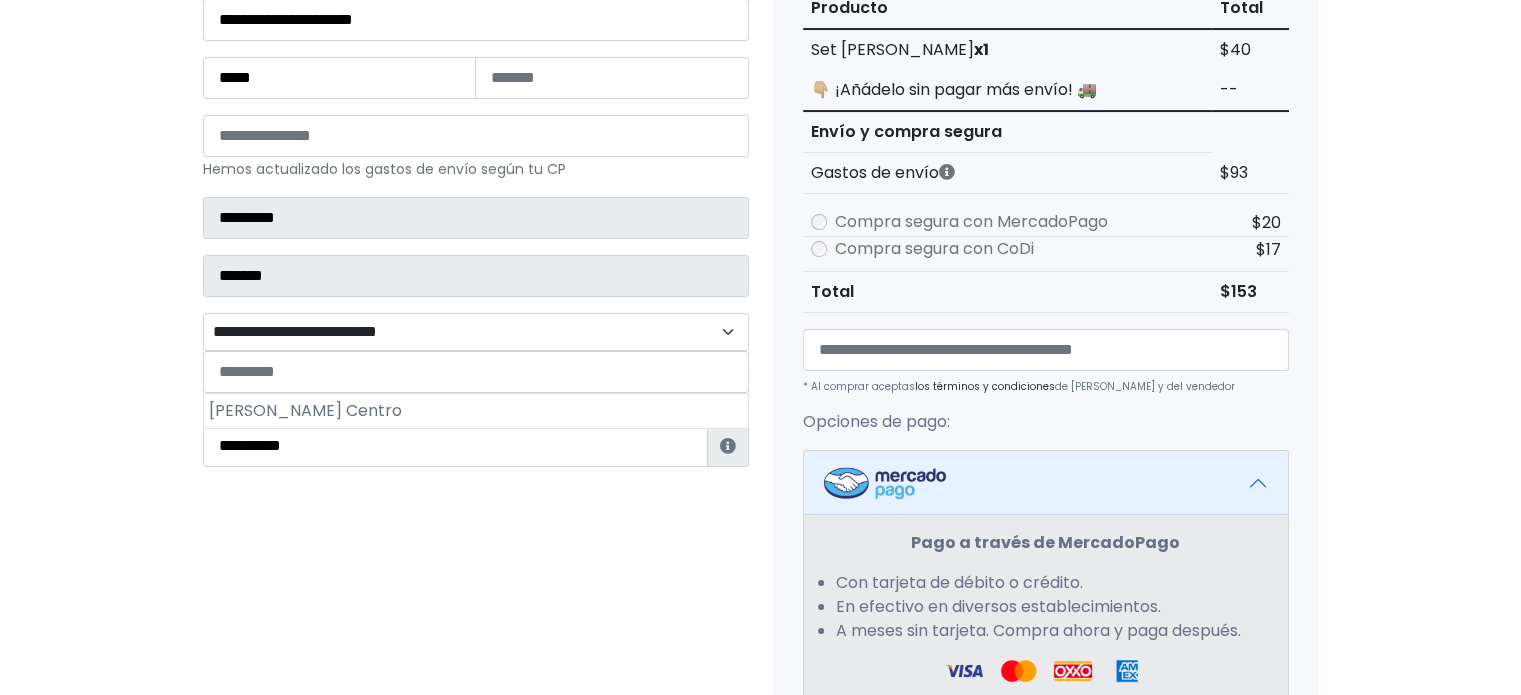 click on "**********" at bounding box center [476, 332] 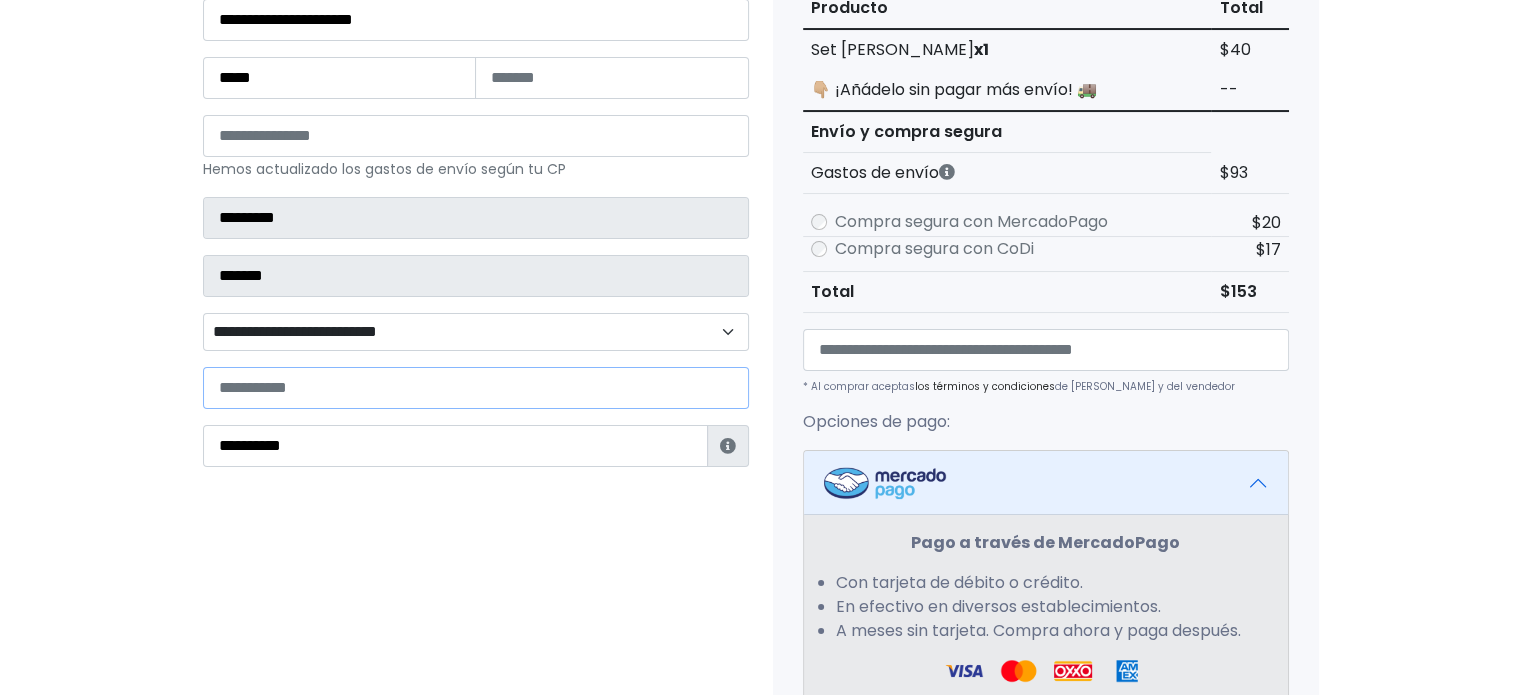 click at bounding box center [476, 388] 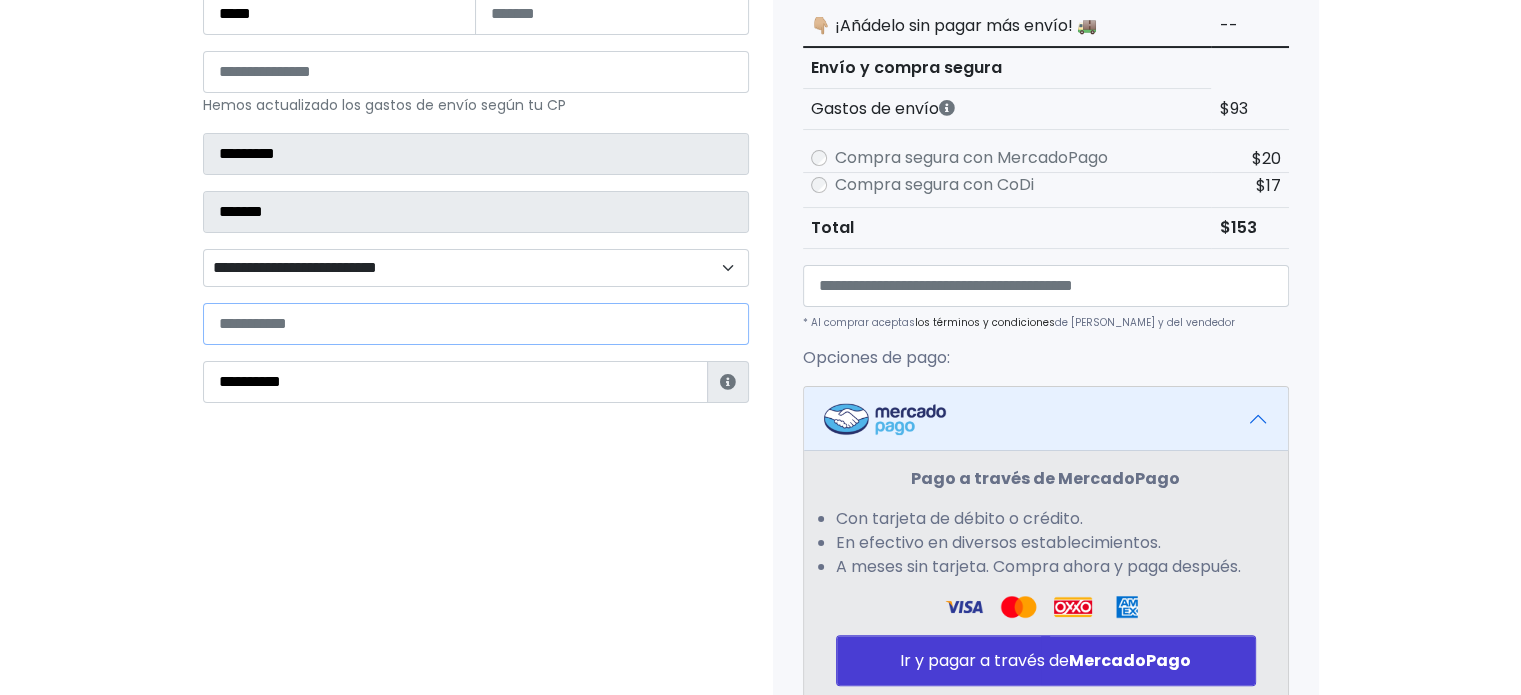 scroll, scrollTop: 400, scrollLeft: 0, axis: vertical 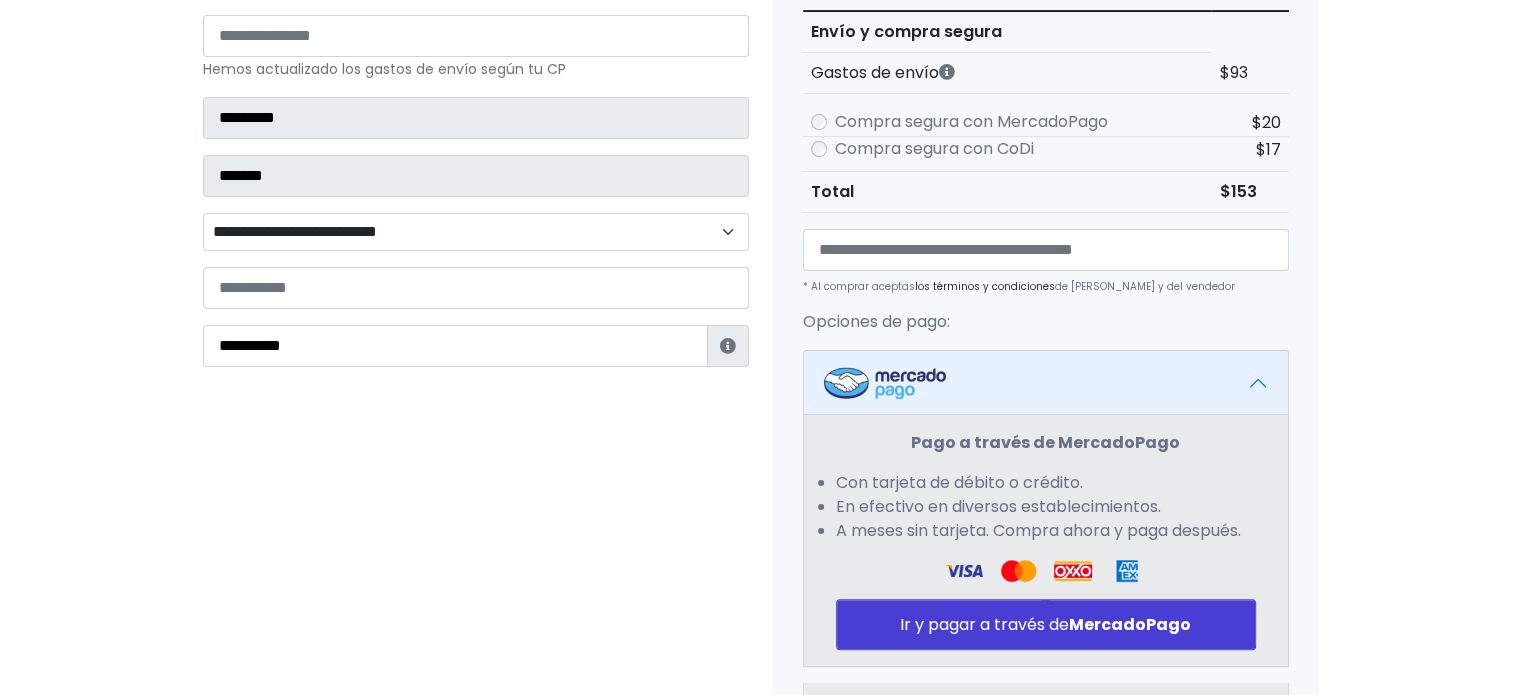 click on "Compra segura con CoDi" at bounding box center (934, 149) 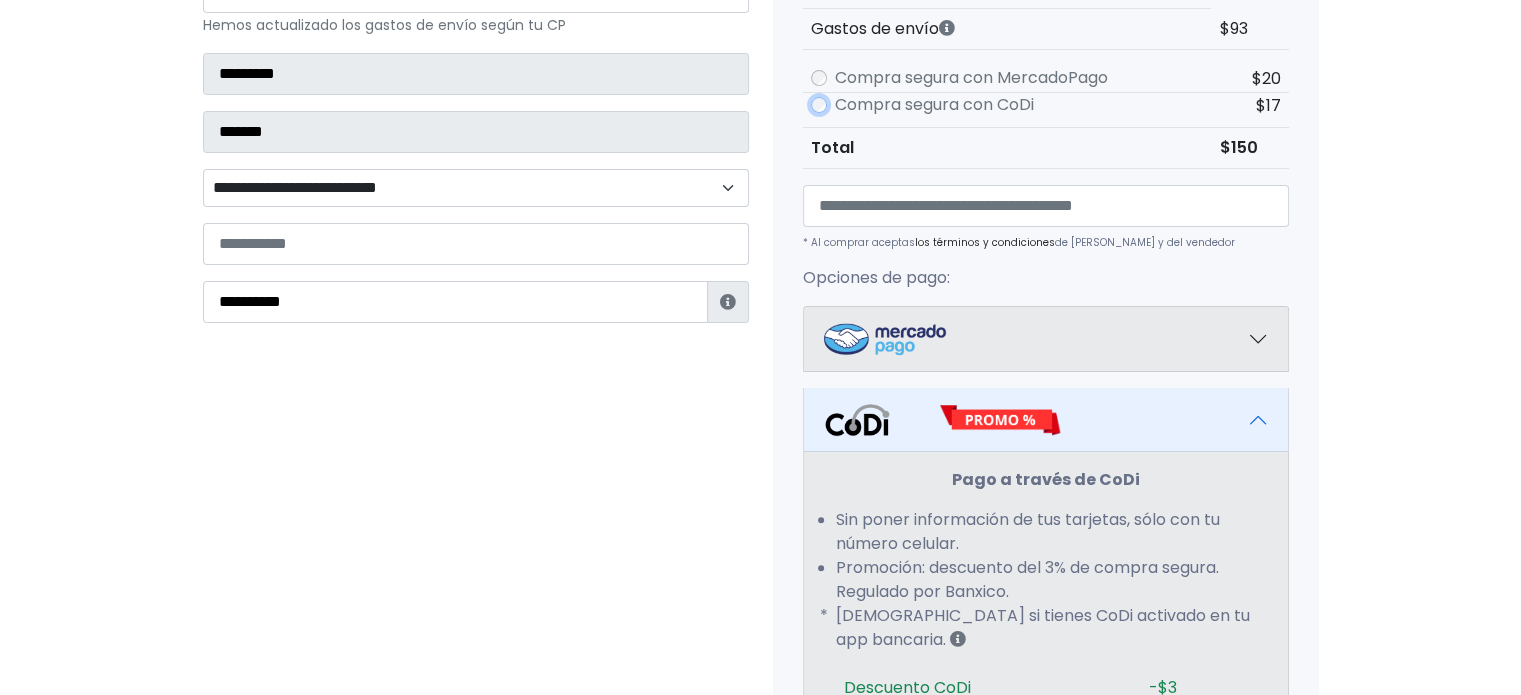 scroll, scrollTop: 303, scrollLeft: 0, axis: vertical 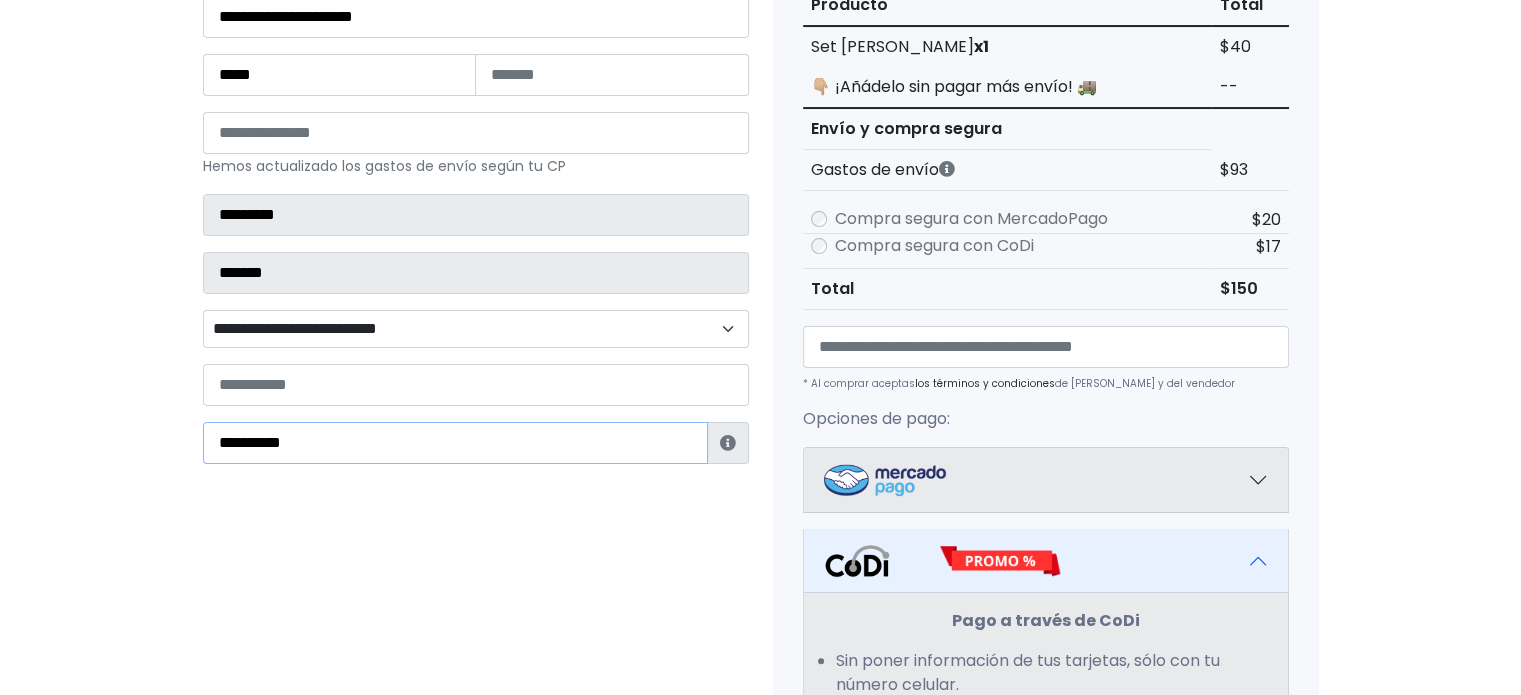 click on "**********" at bounding box center (455, 443) 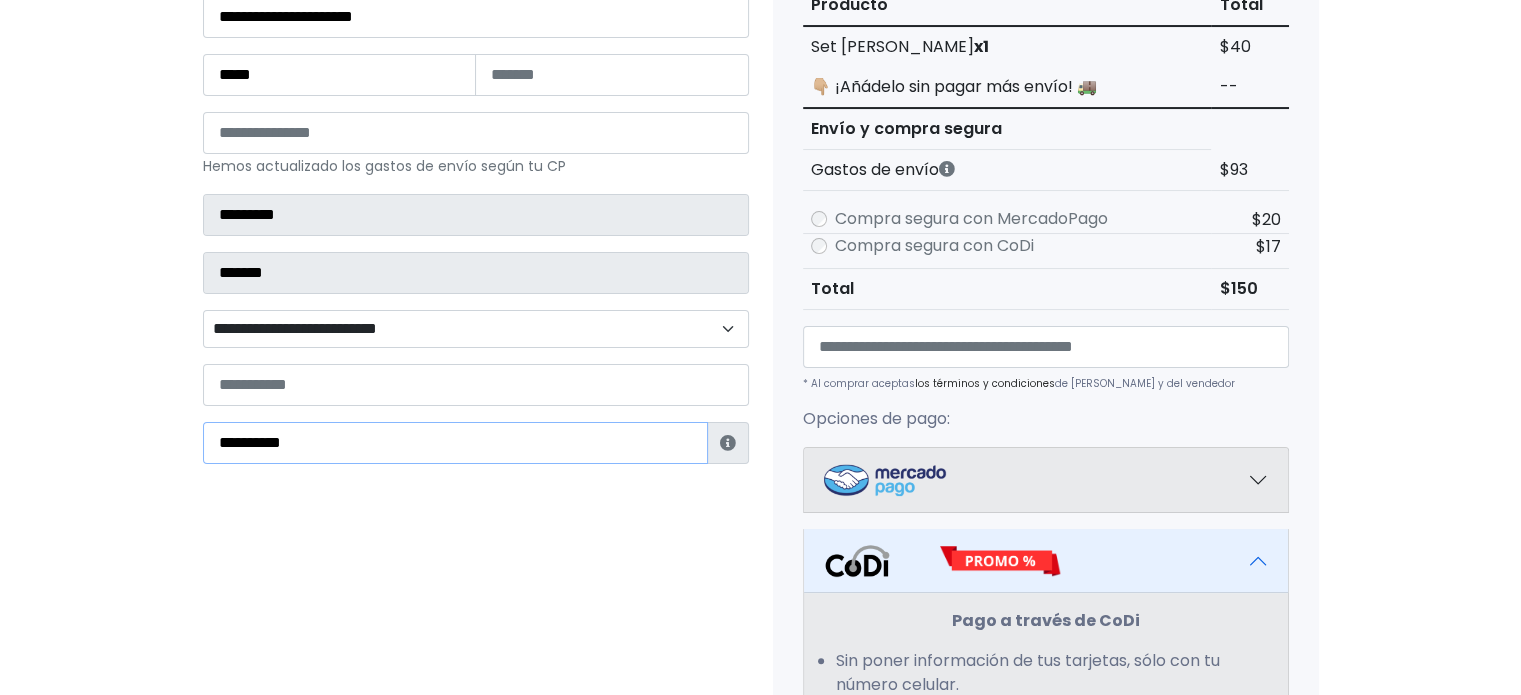 type on "**********" 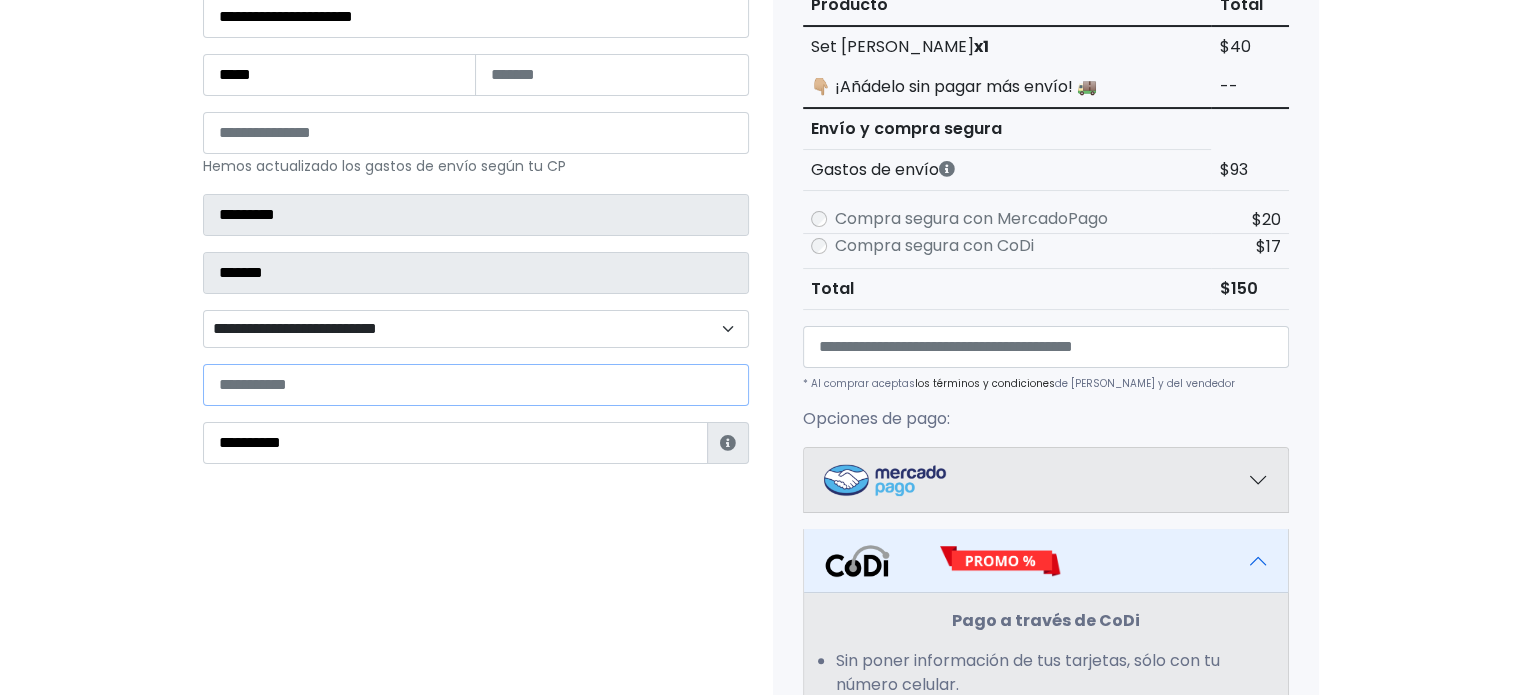 click at bounding box center [476, 385] 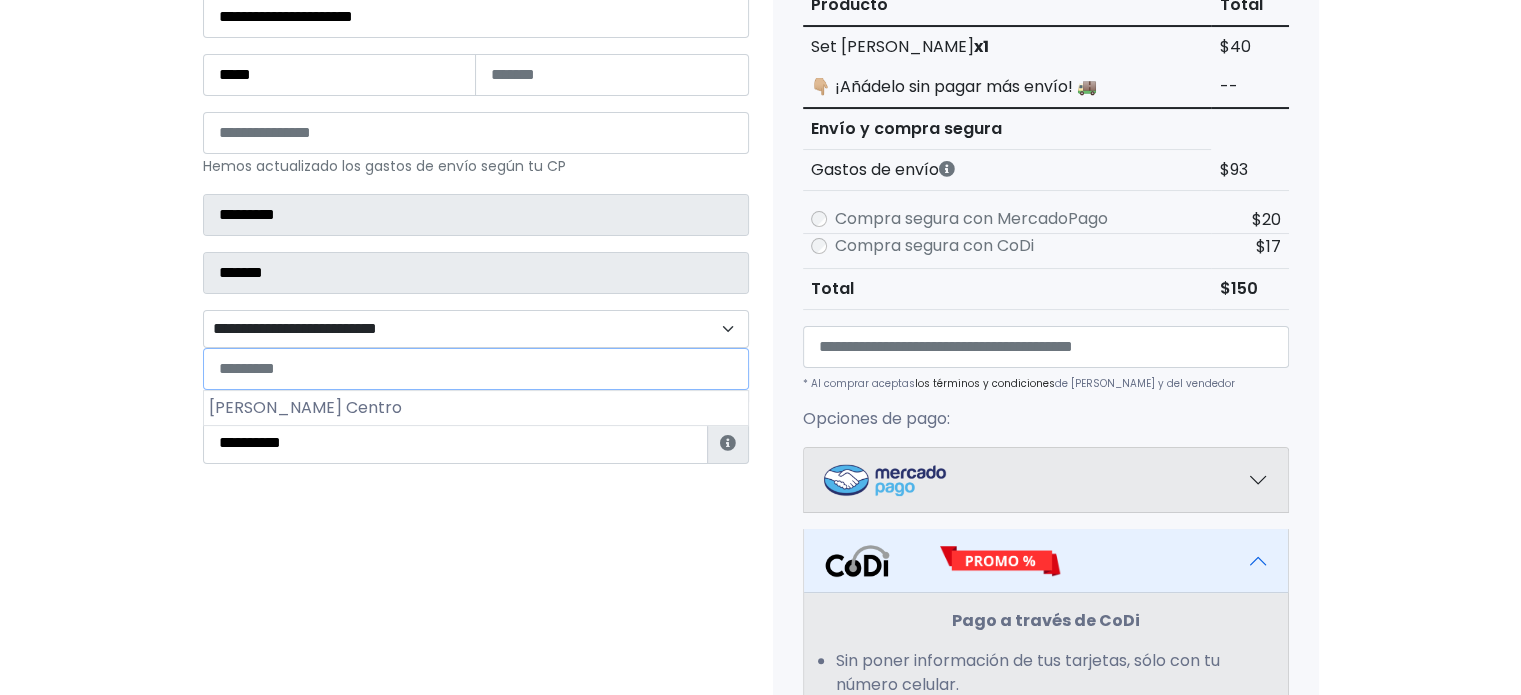 click on "**********" at bounding box center (476, 329) 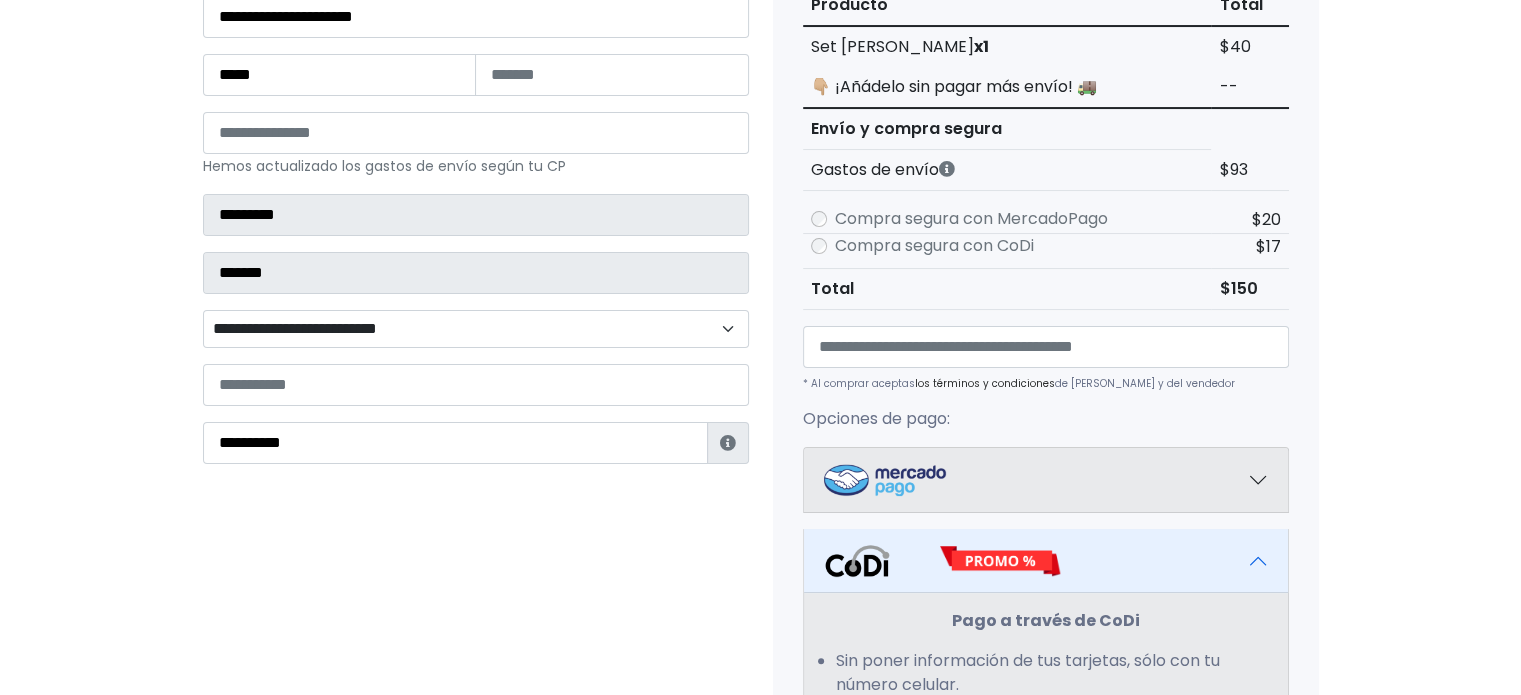 click on "**********" at bounding box center [476, 329] 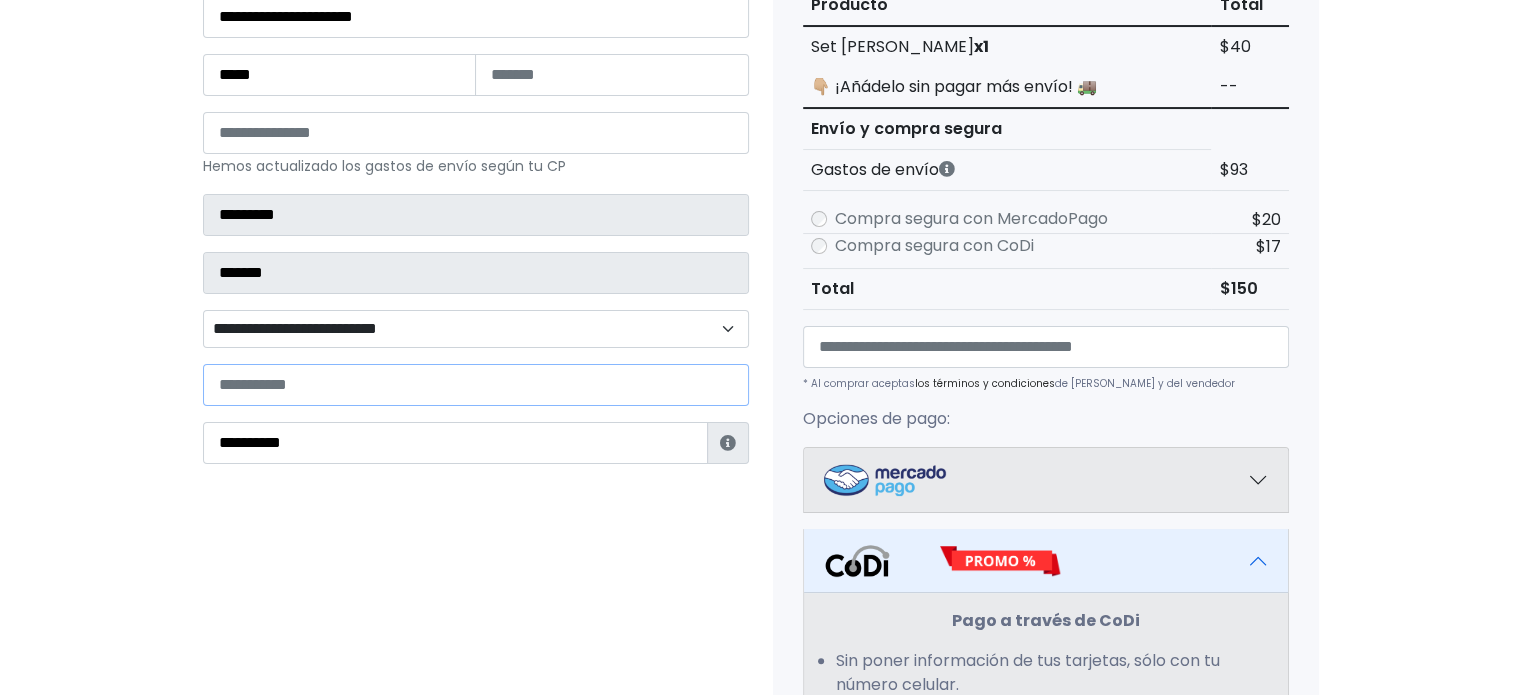 click at bounding box center [476, 385] 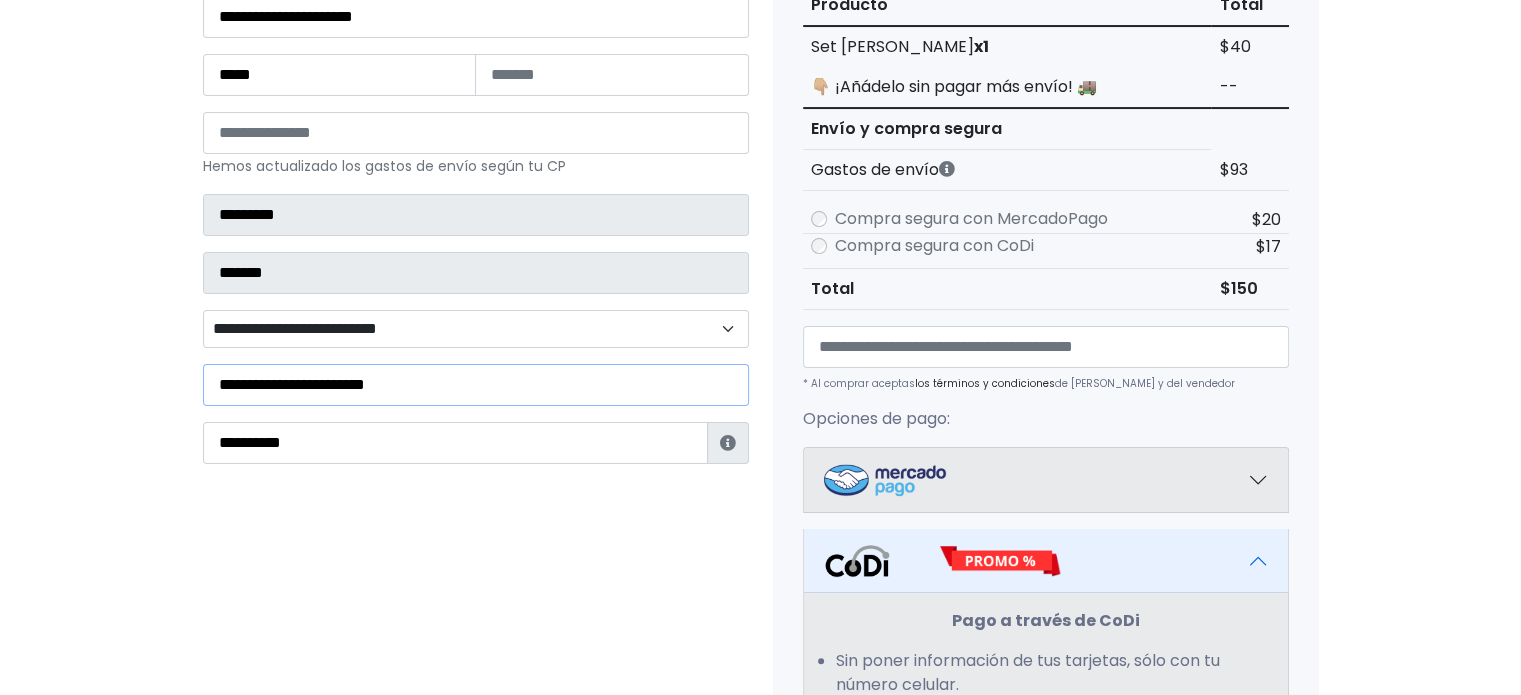 type on "**********" 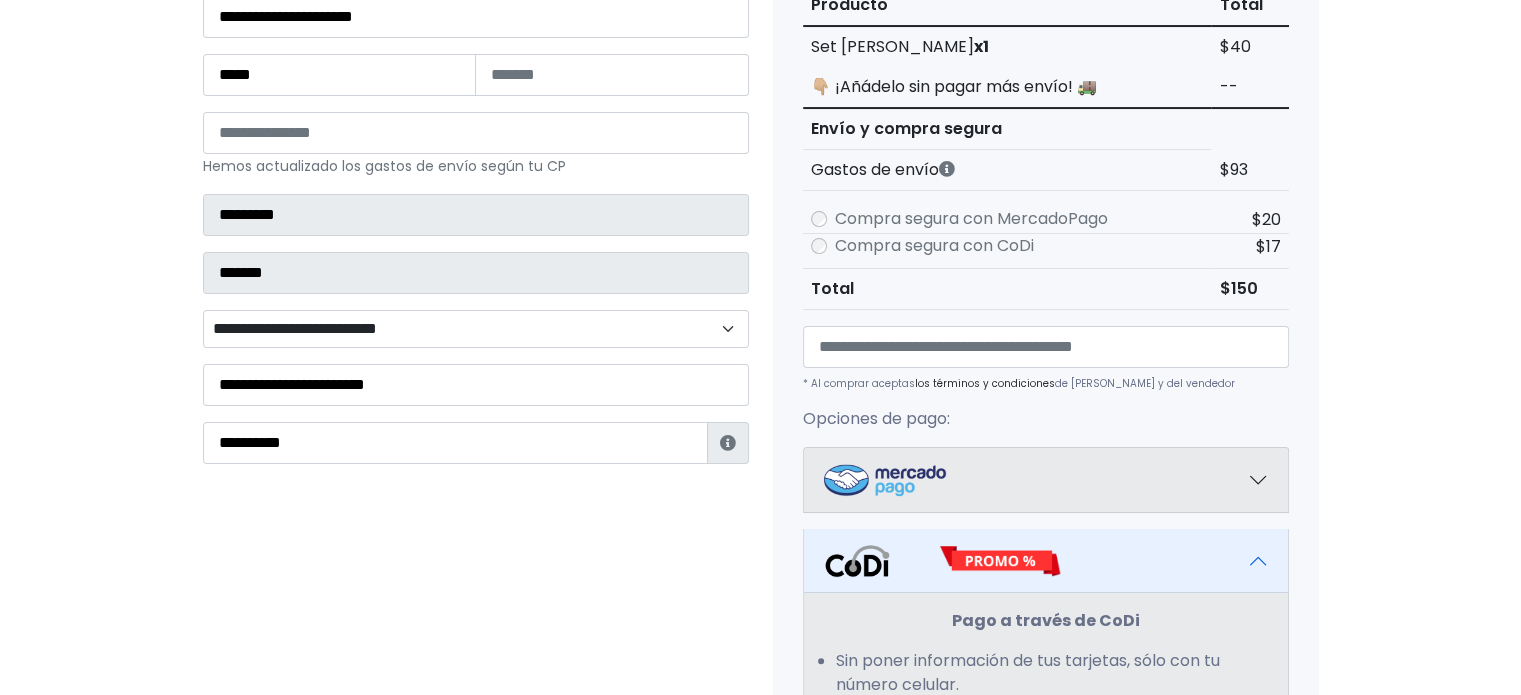 click on "**********" at bounding box center [476, 329] 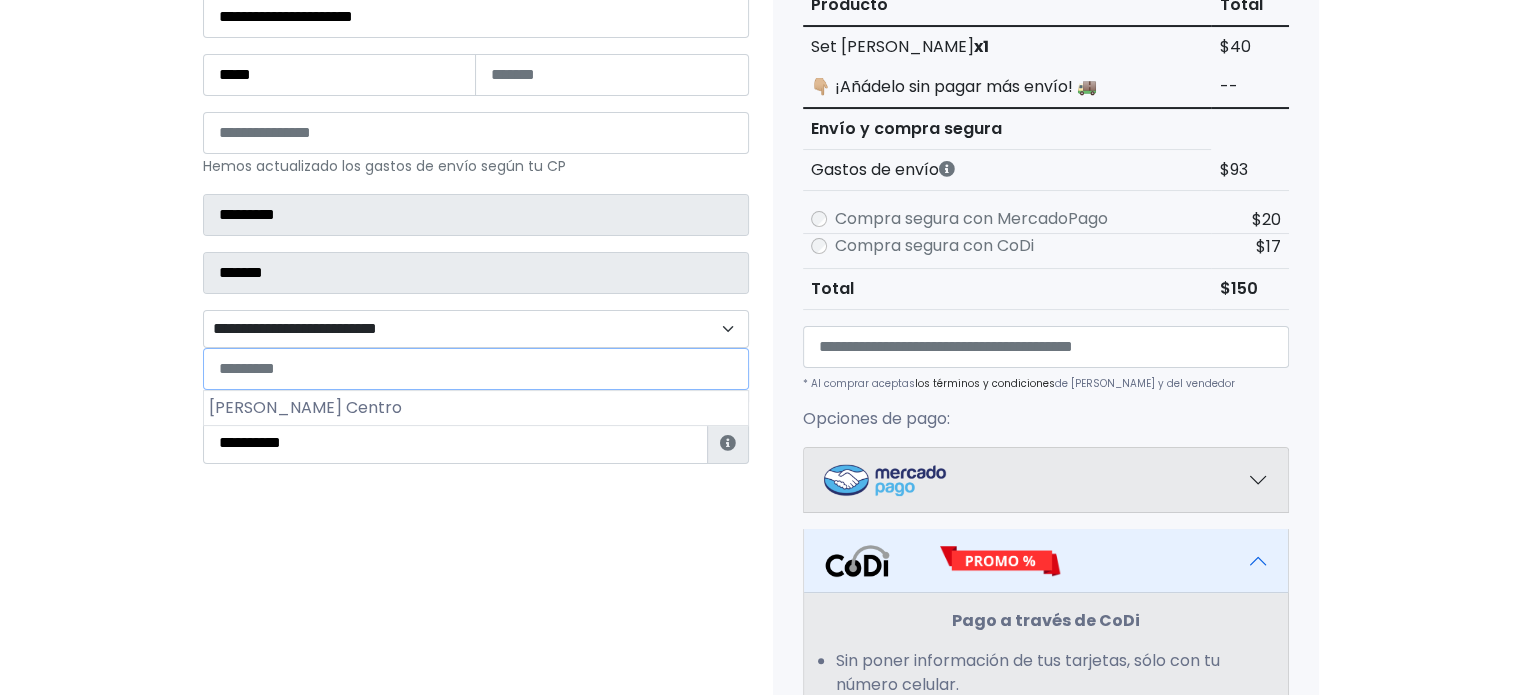click at bounding box center [476, 369] 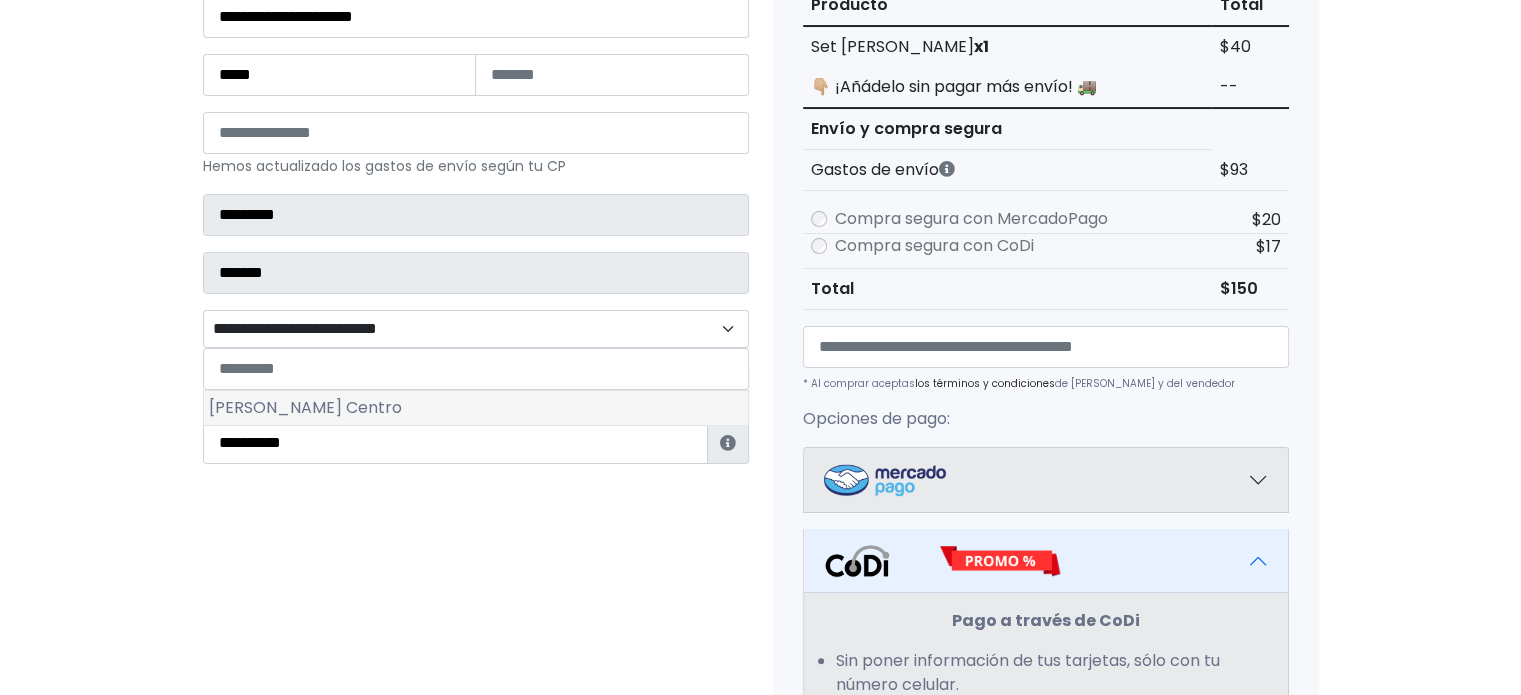 click on "José Mariano Jiménez Centro" at bounding box center [476, 408] 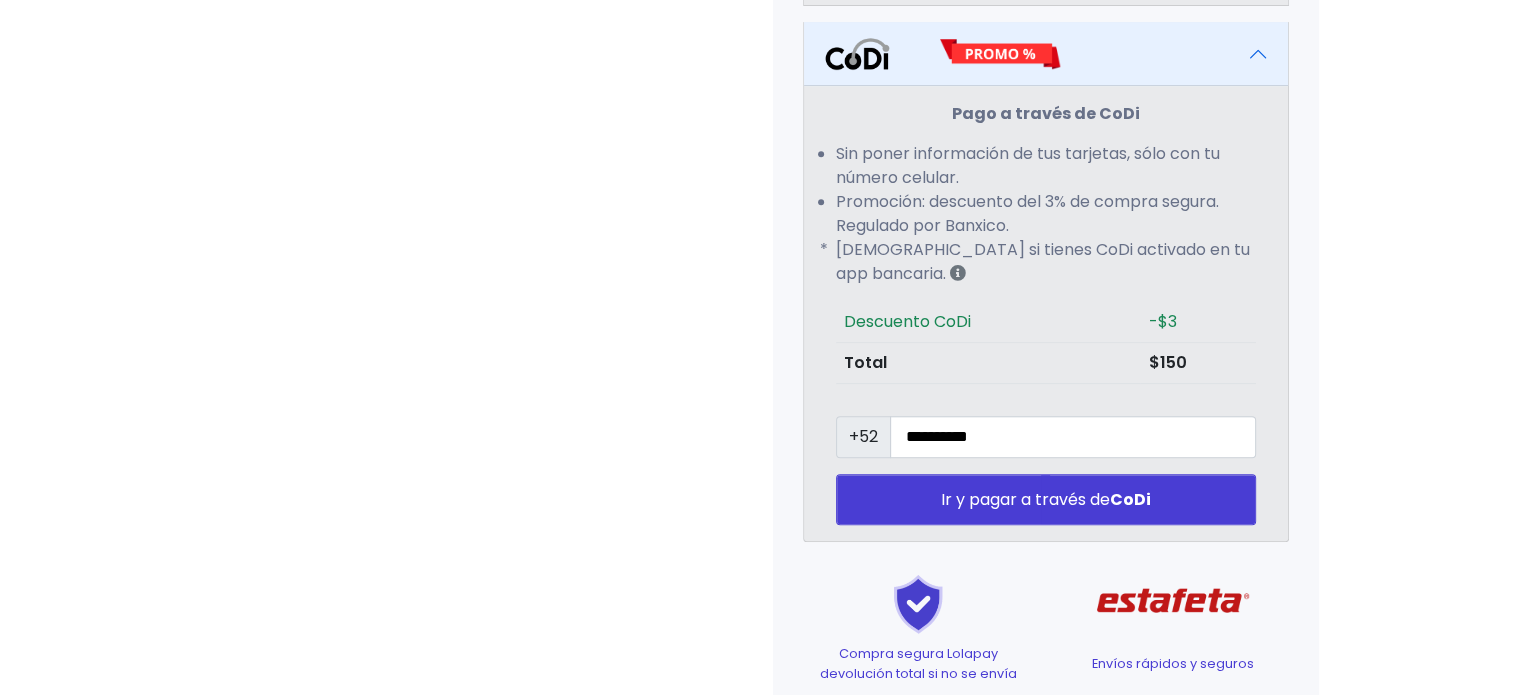 scroll, scrollTop: 903, scrollLeft: 0, axis: vertical 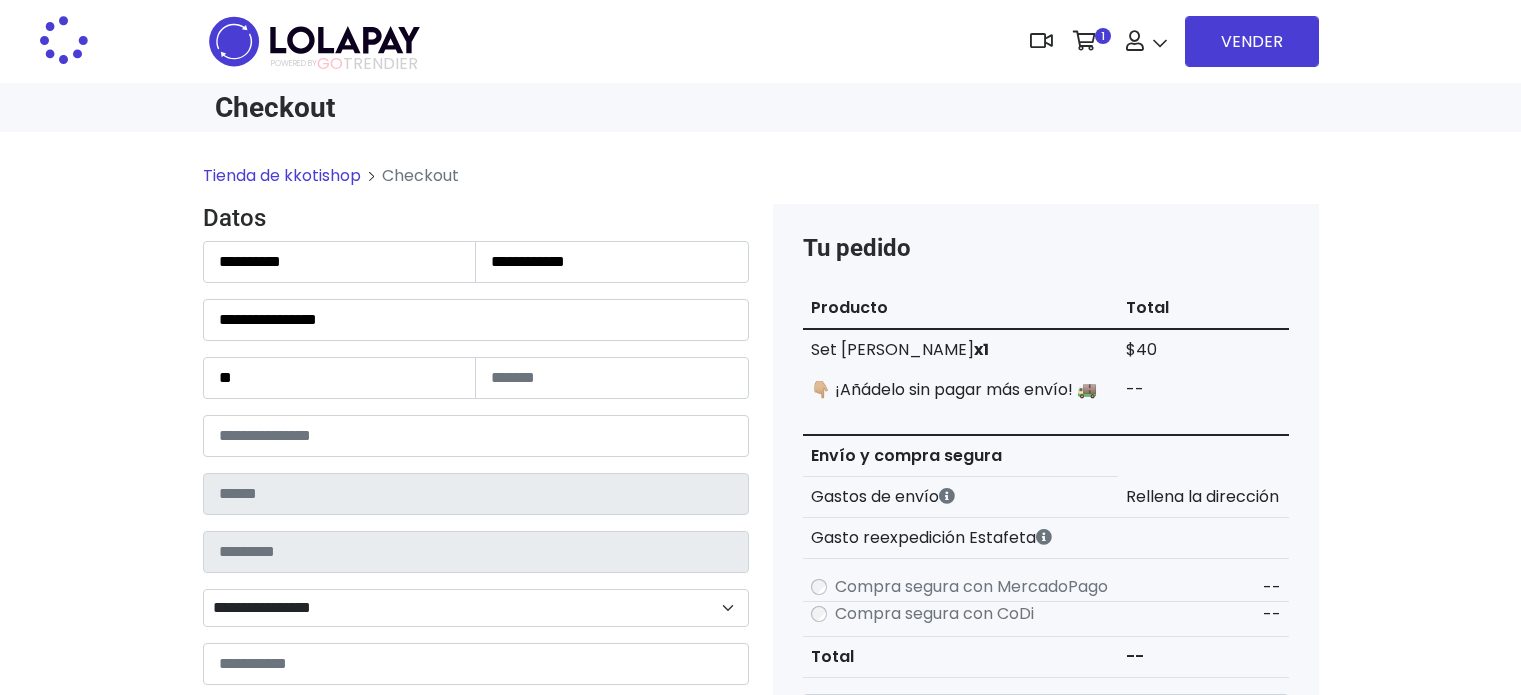 type on "******" 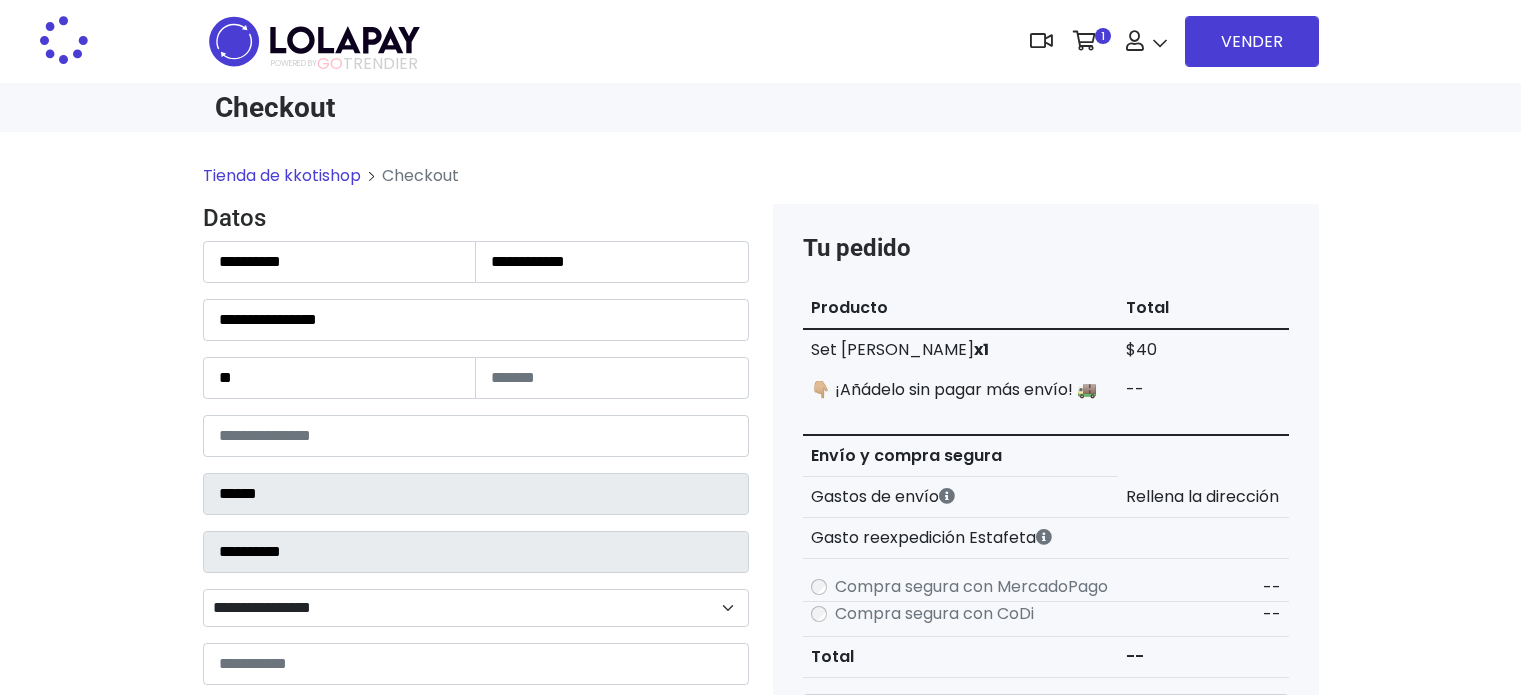 scroll, scrollTop: 0, scrollLeft: 0, axis: both 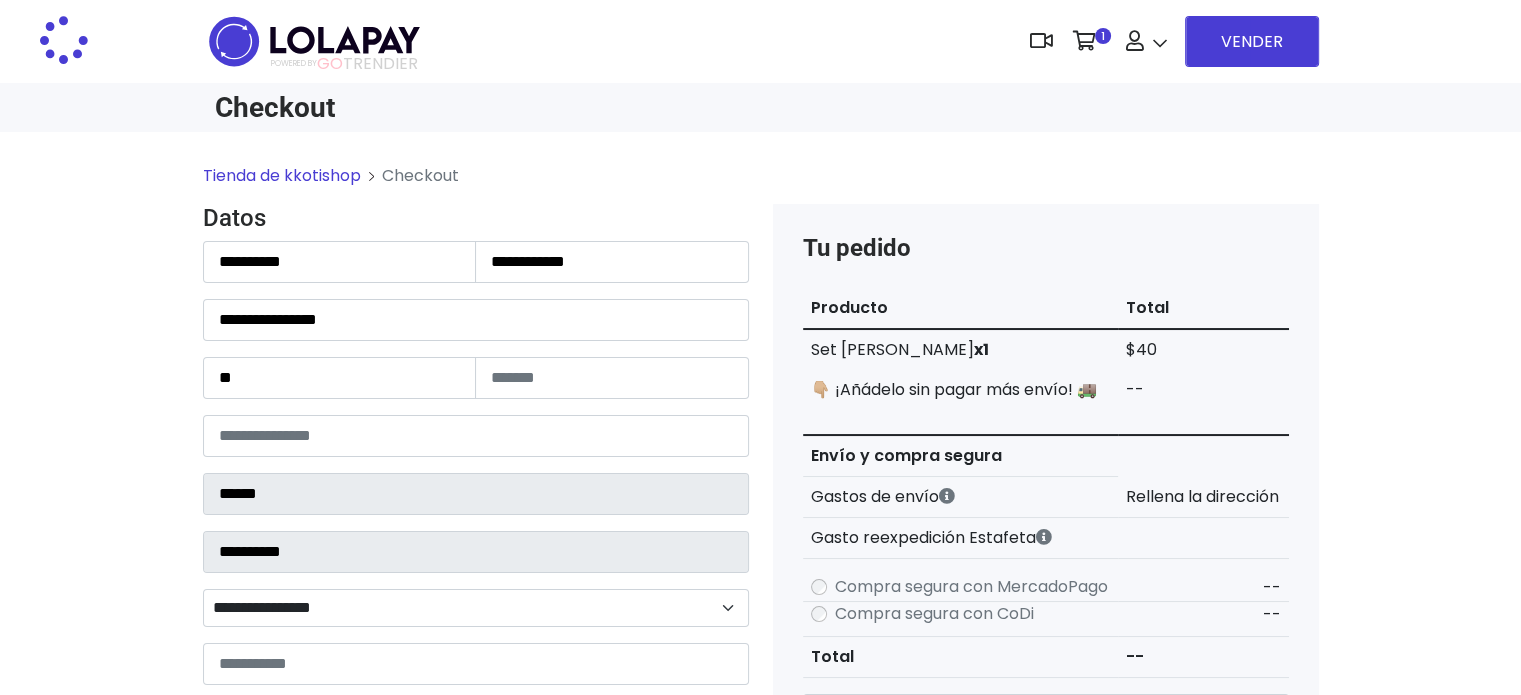 select on "**********" 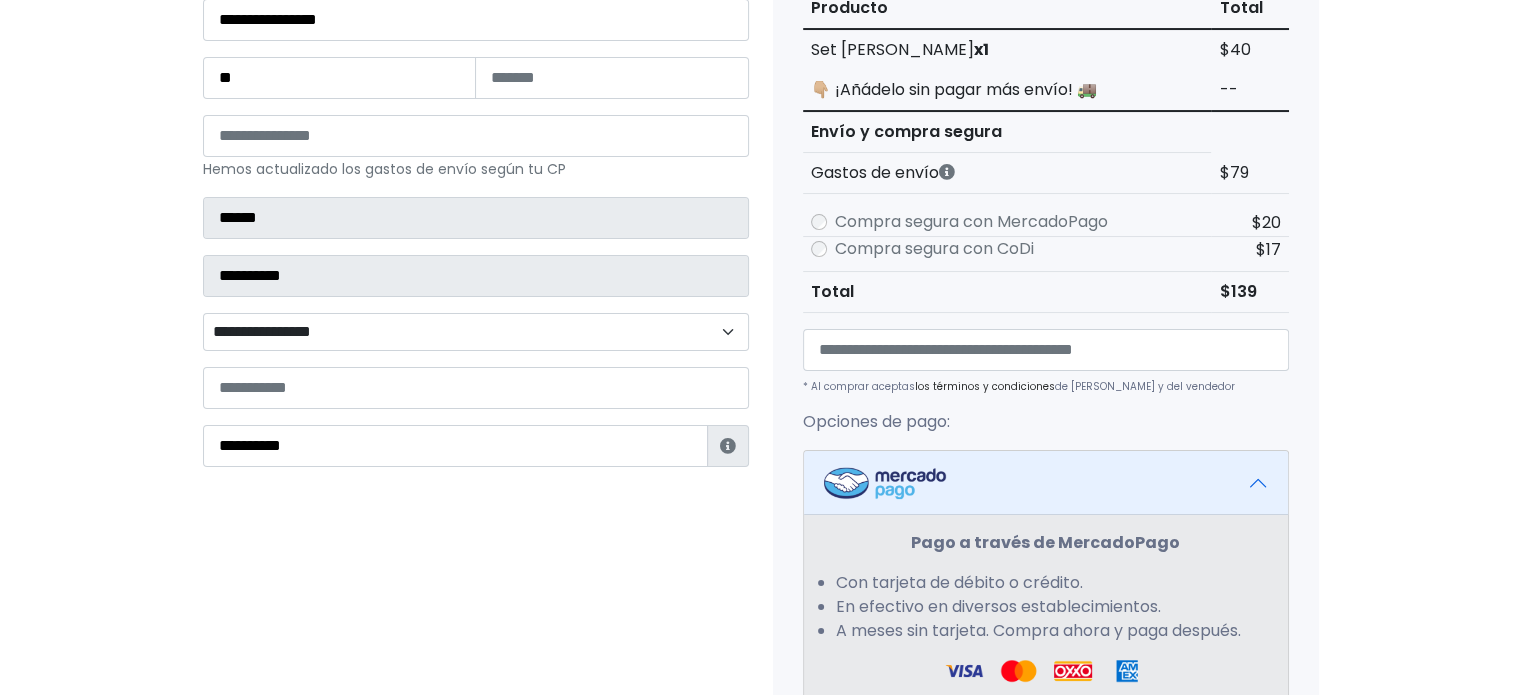 scroll, scrollTop: 100, scrollLeft: 0, axis: vertical 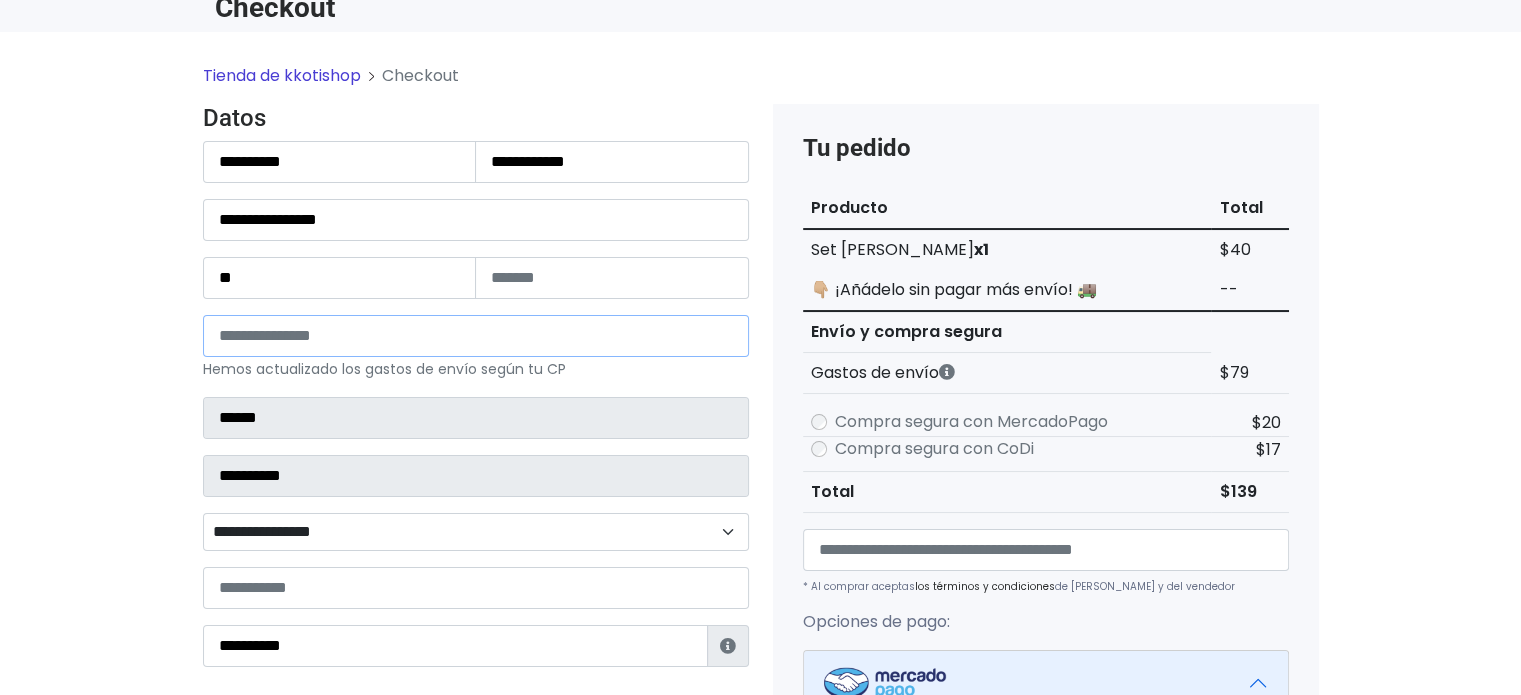 click on "*****" at bounding box center [476, 336] 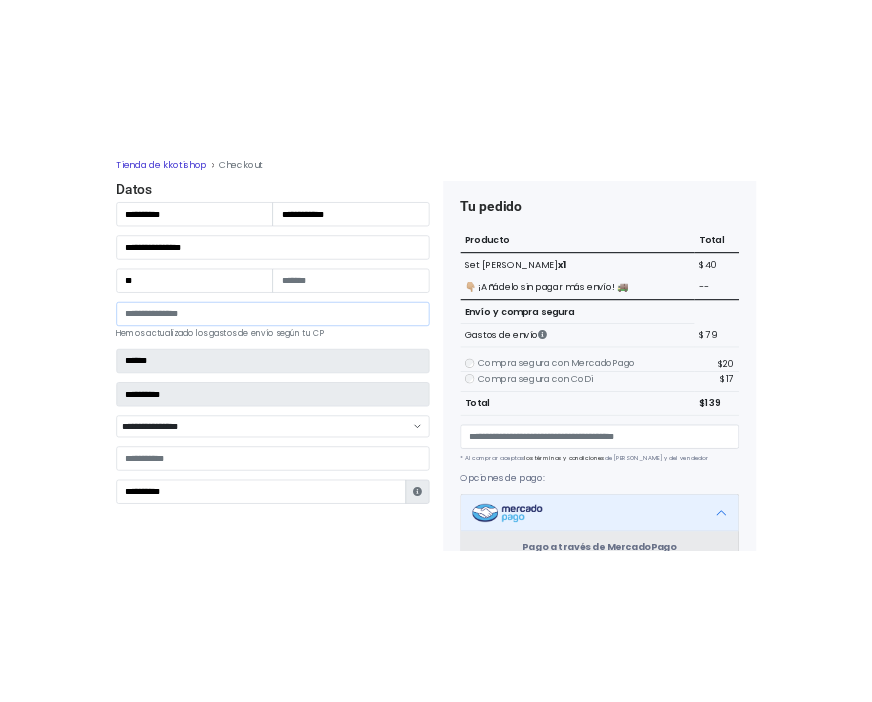 scroll, scrollTop: 200, scrollLeft: 0, axis: vertical 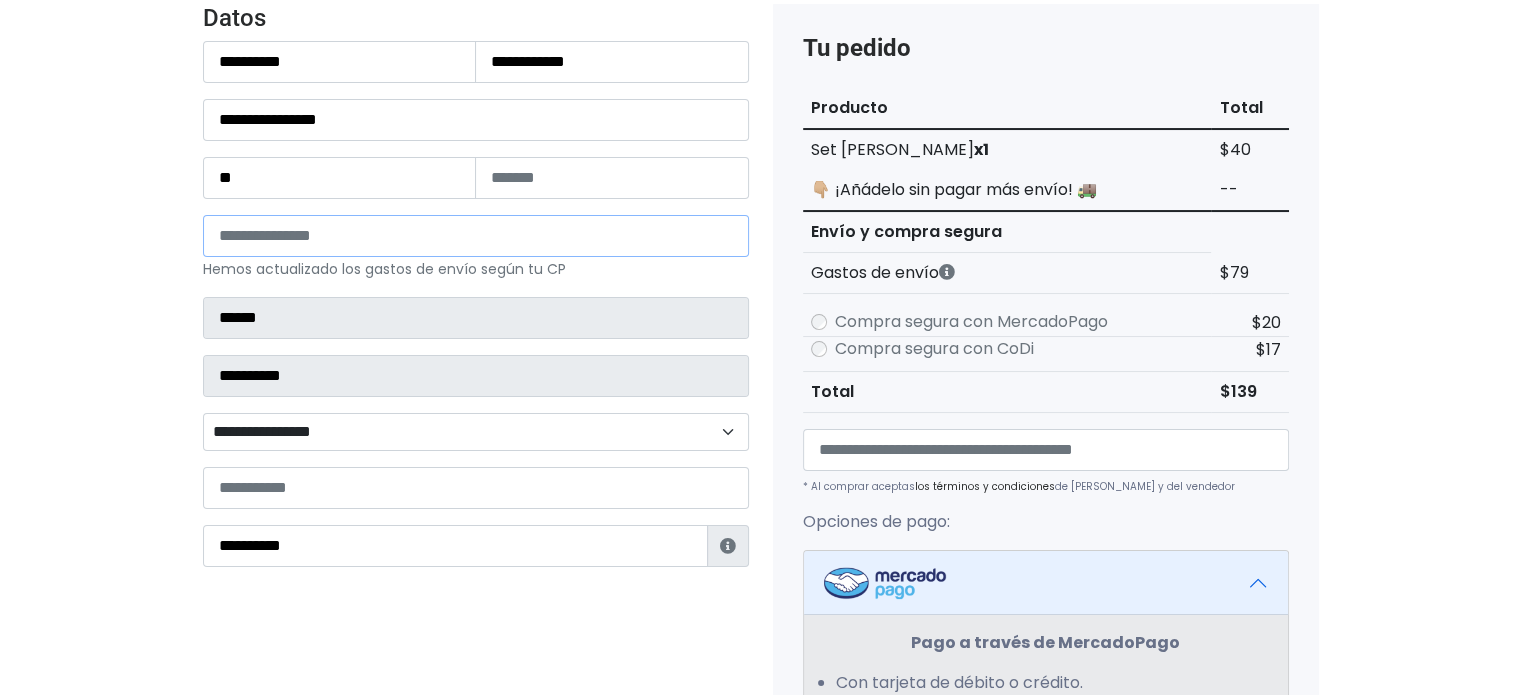type on "*****" 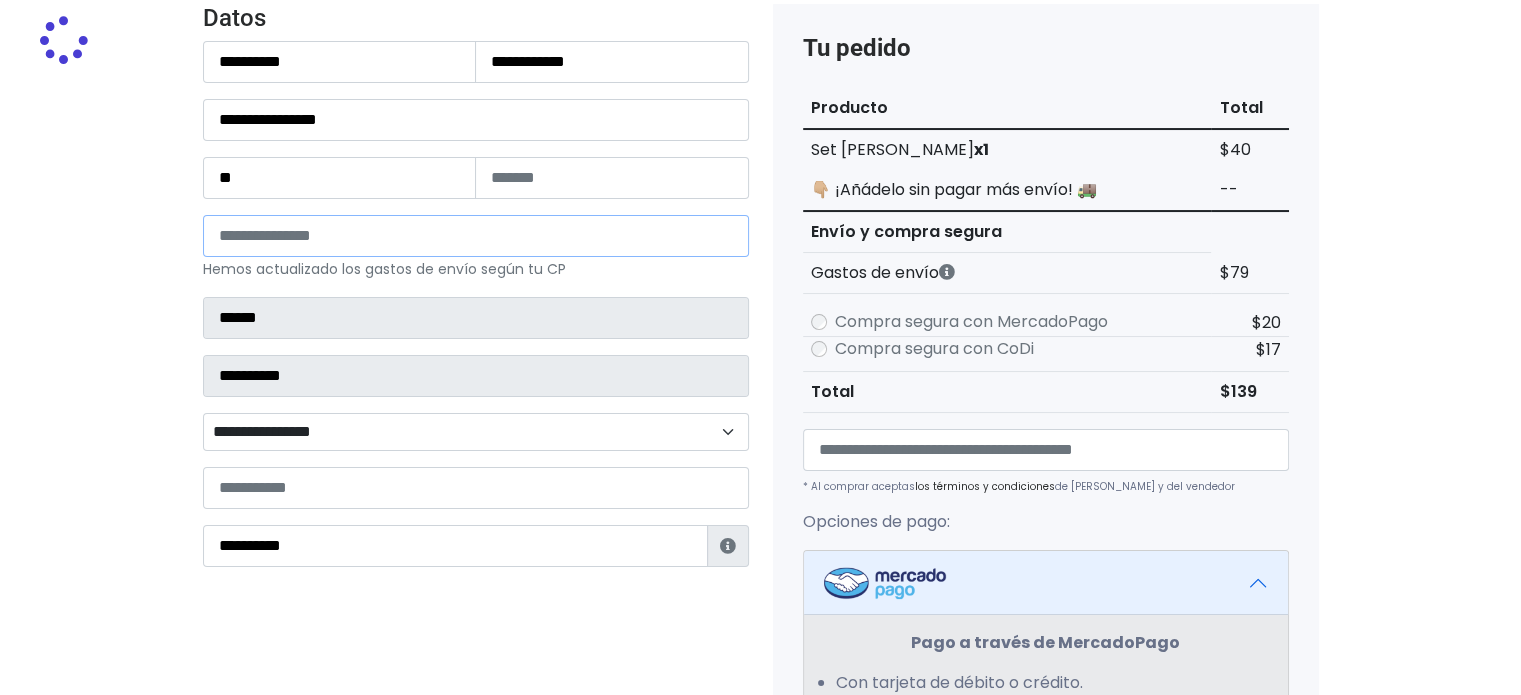 type on "*********" 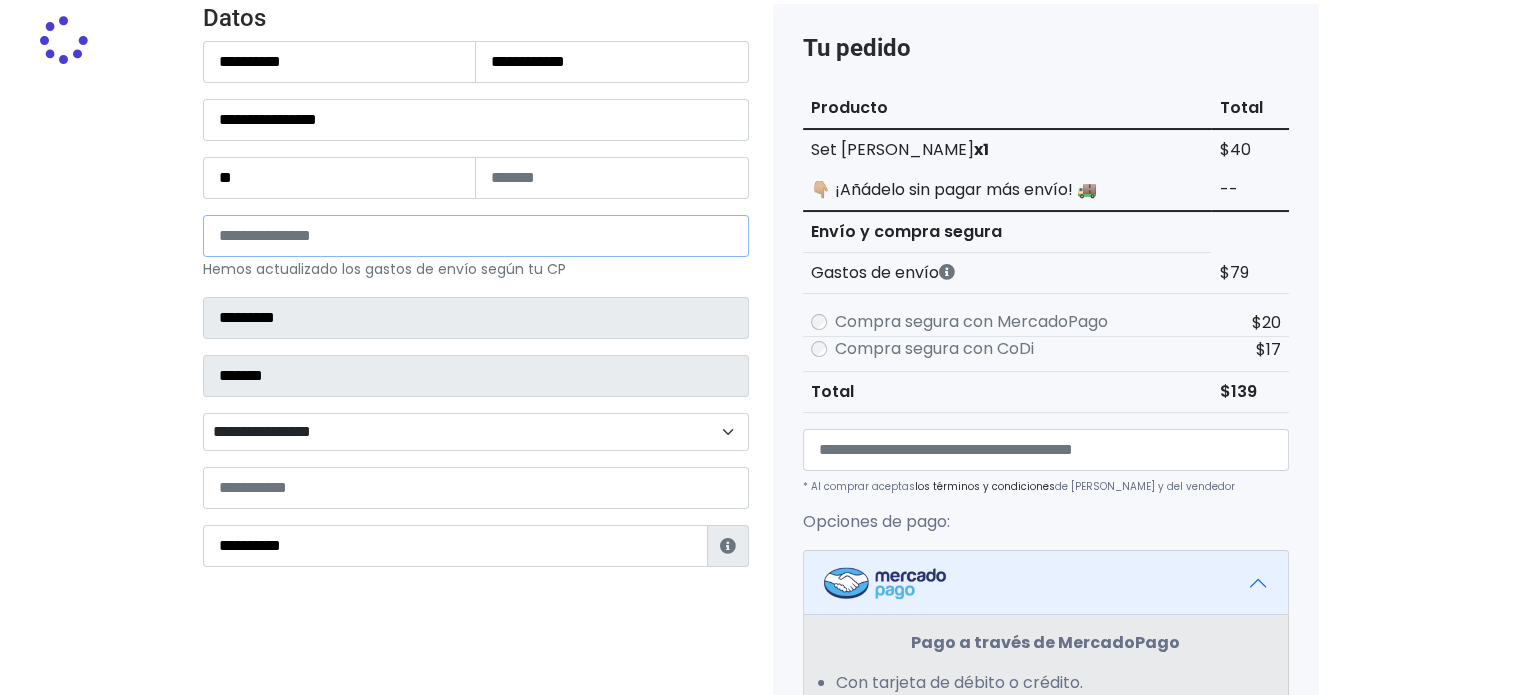 select 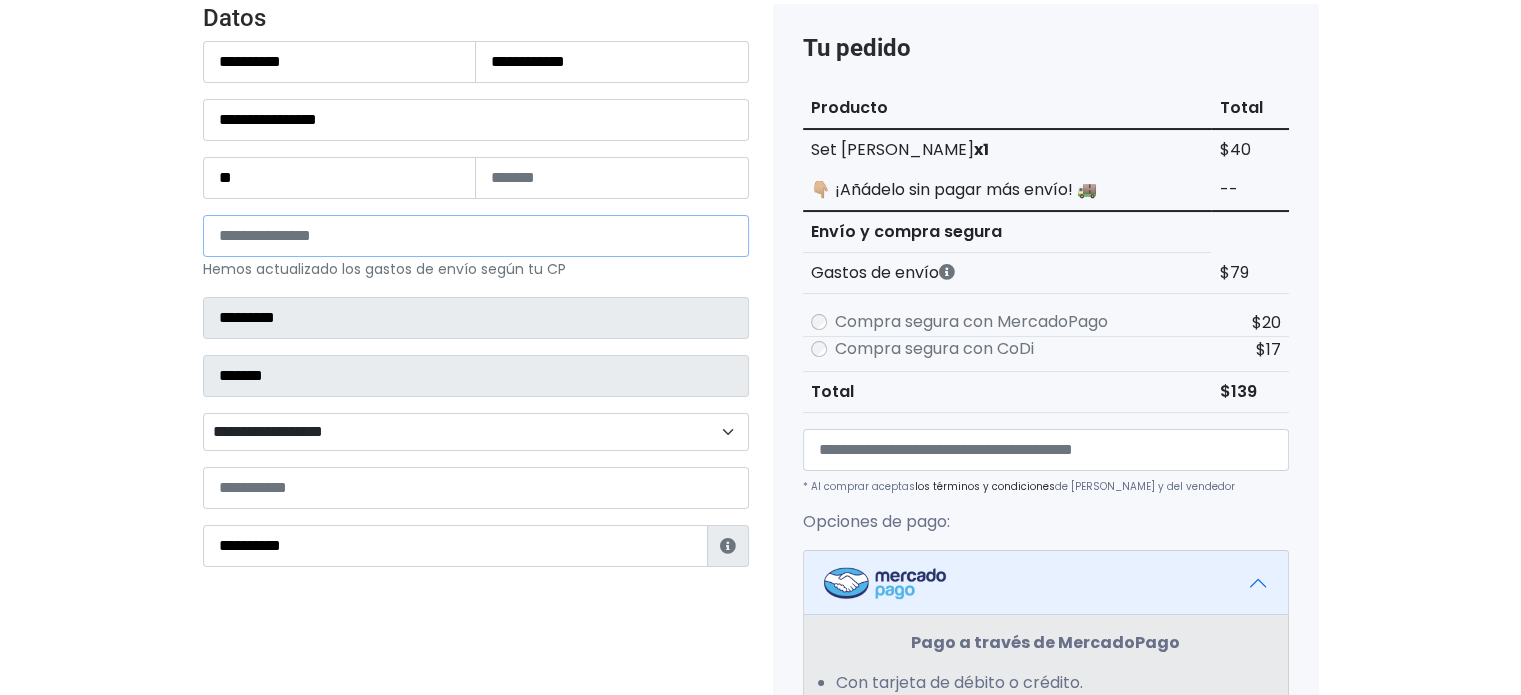 type on "*****" 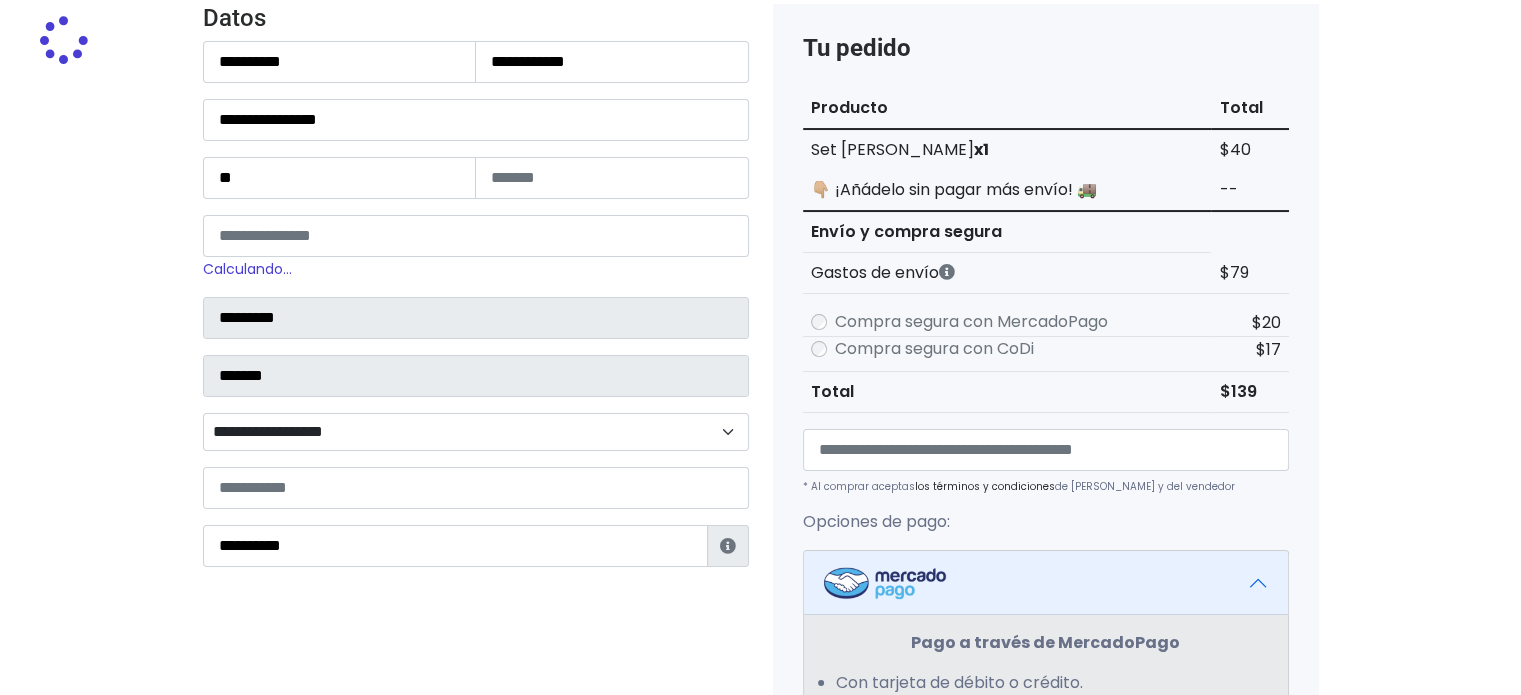 click on "**********" at bounding box center (476, 304) 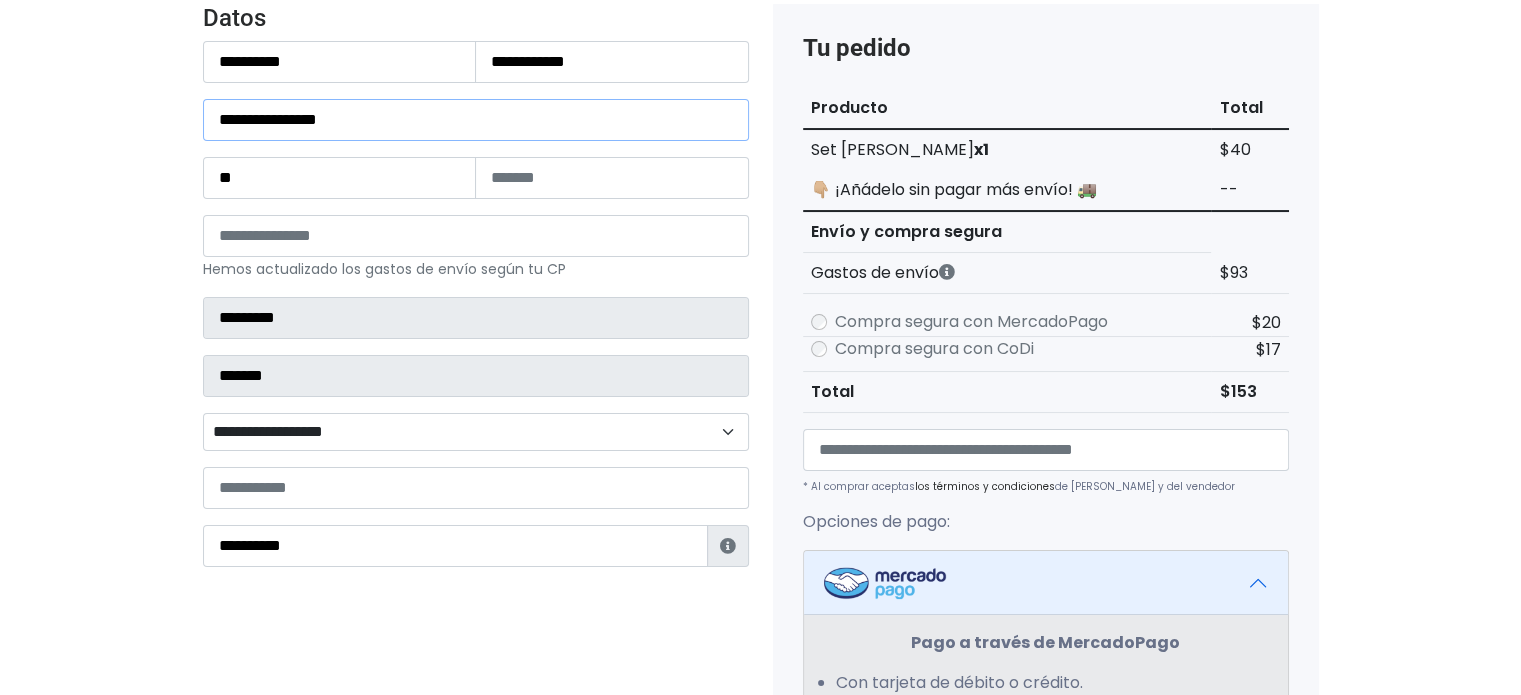 click on "**********" at bounding box center (476, 120) 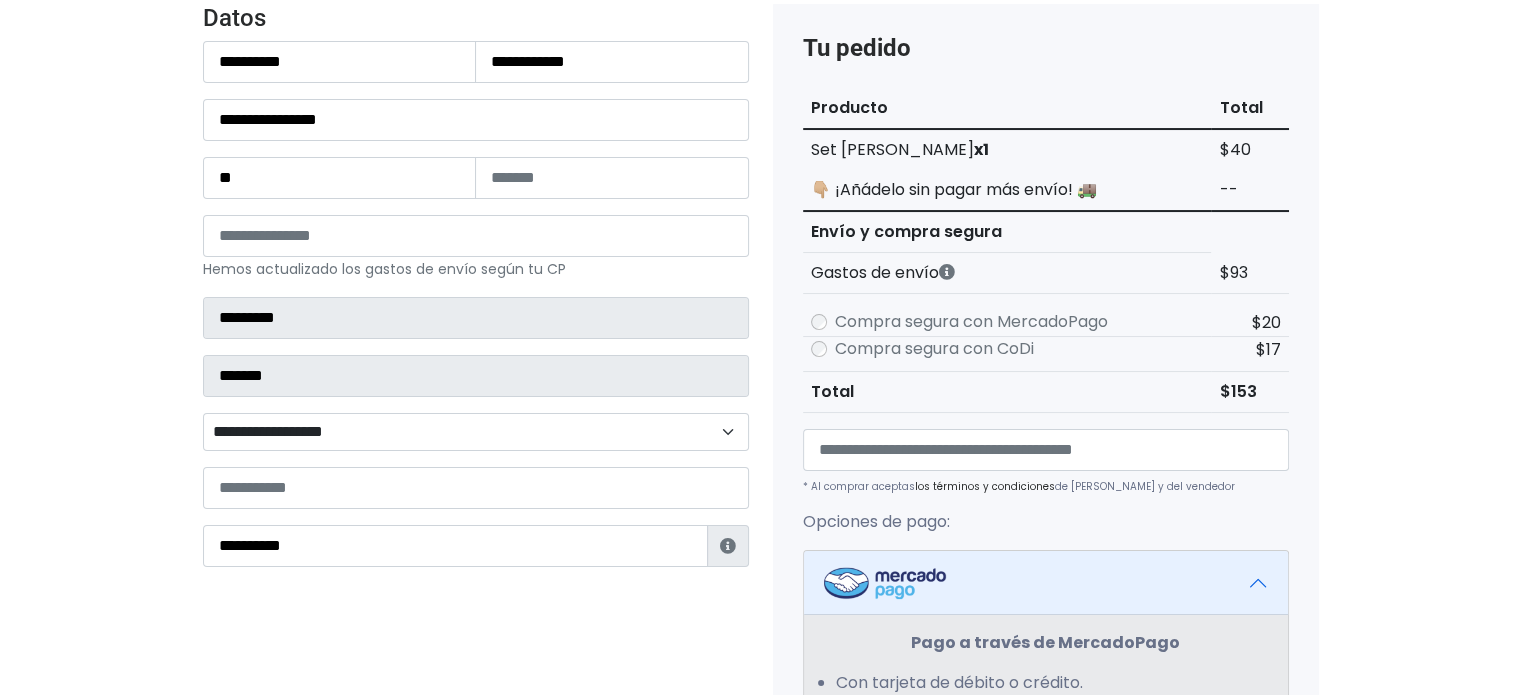 click on "**********" at bounding box center [476, 304] 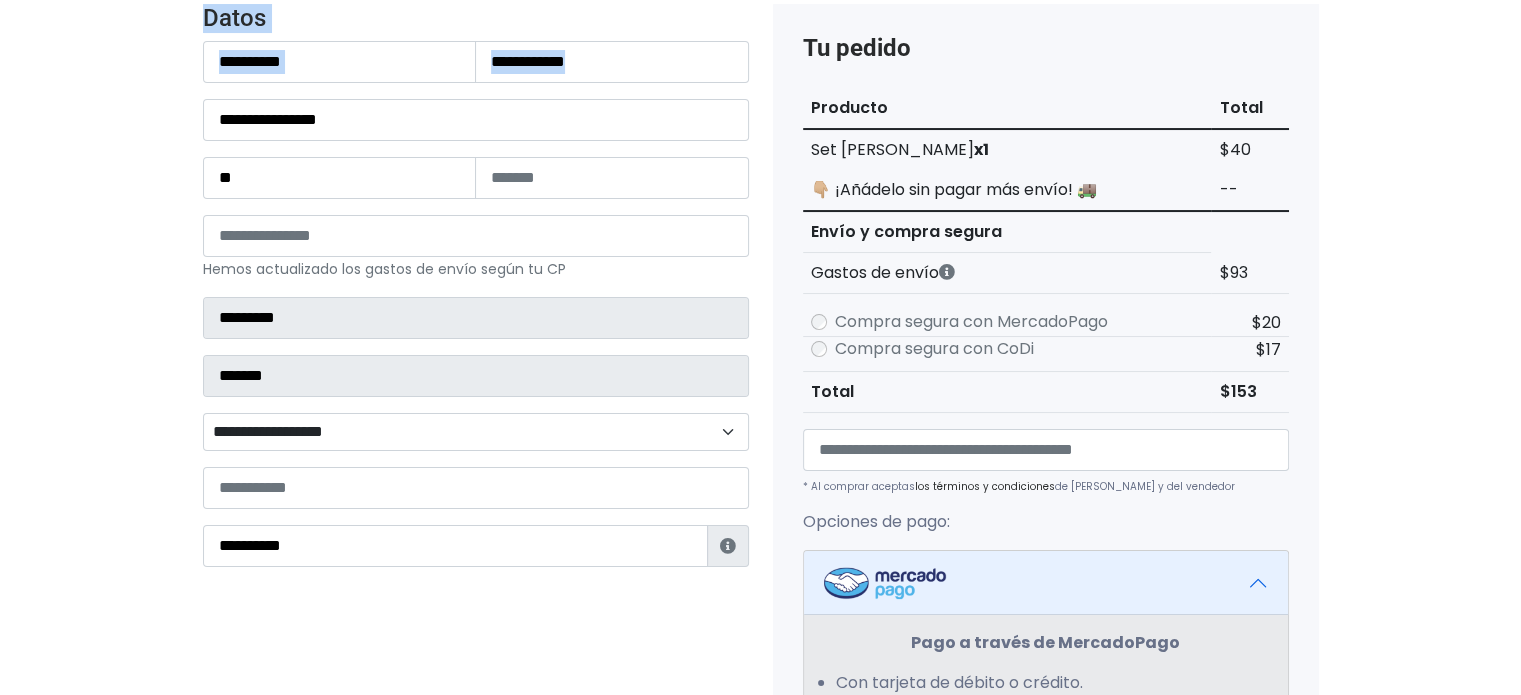 click on "**********" at bounding box center (476, 304) 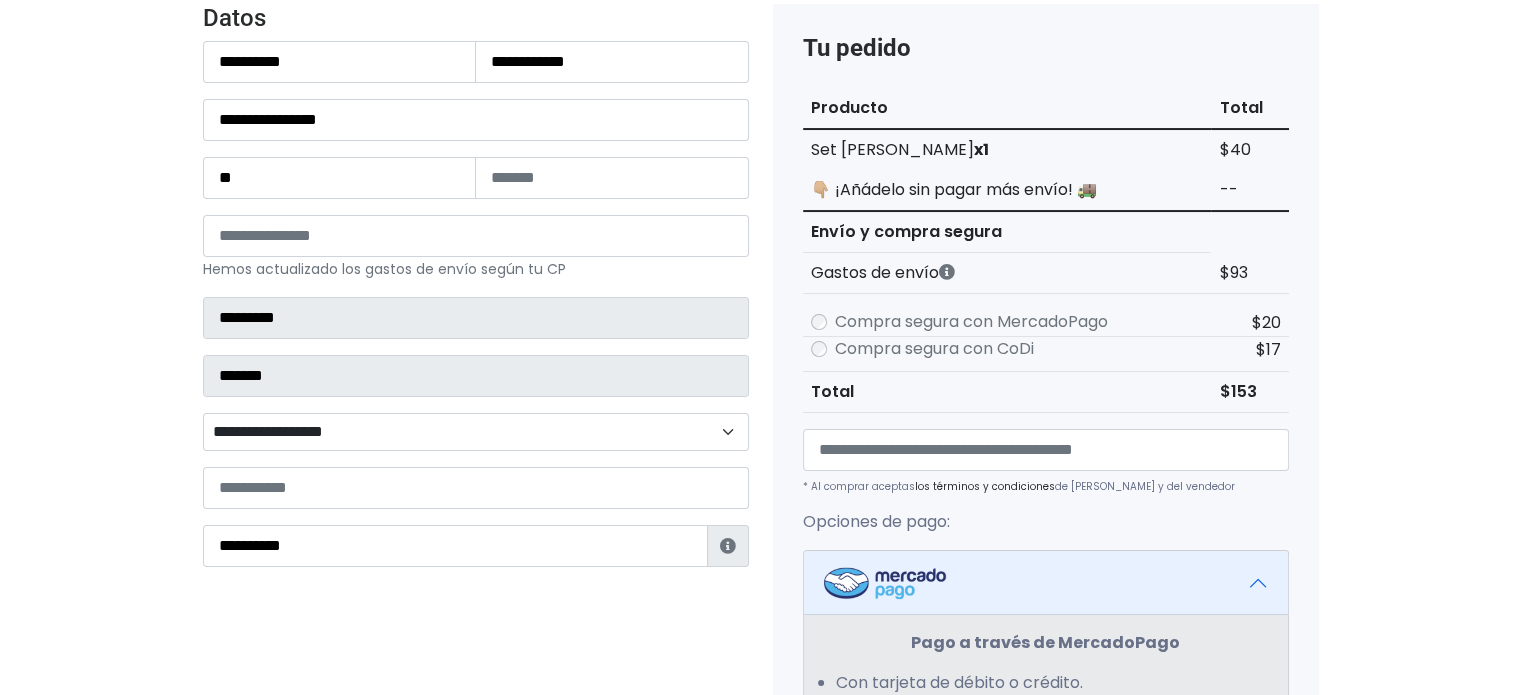 click on "**********" at bounding box center [476, 432] 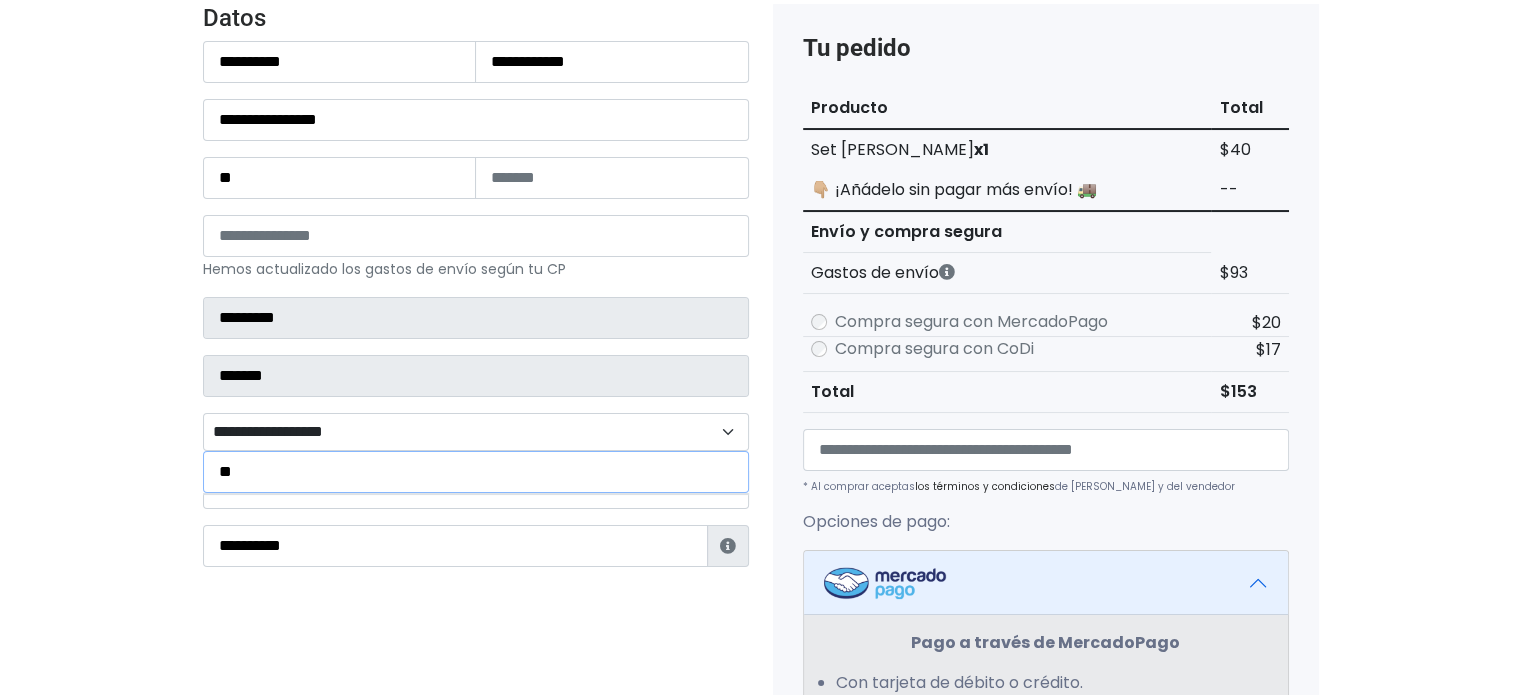 type on "*" 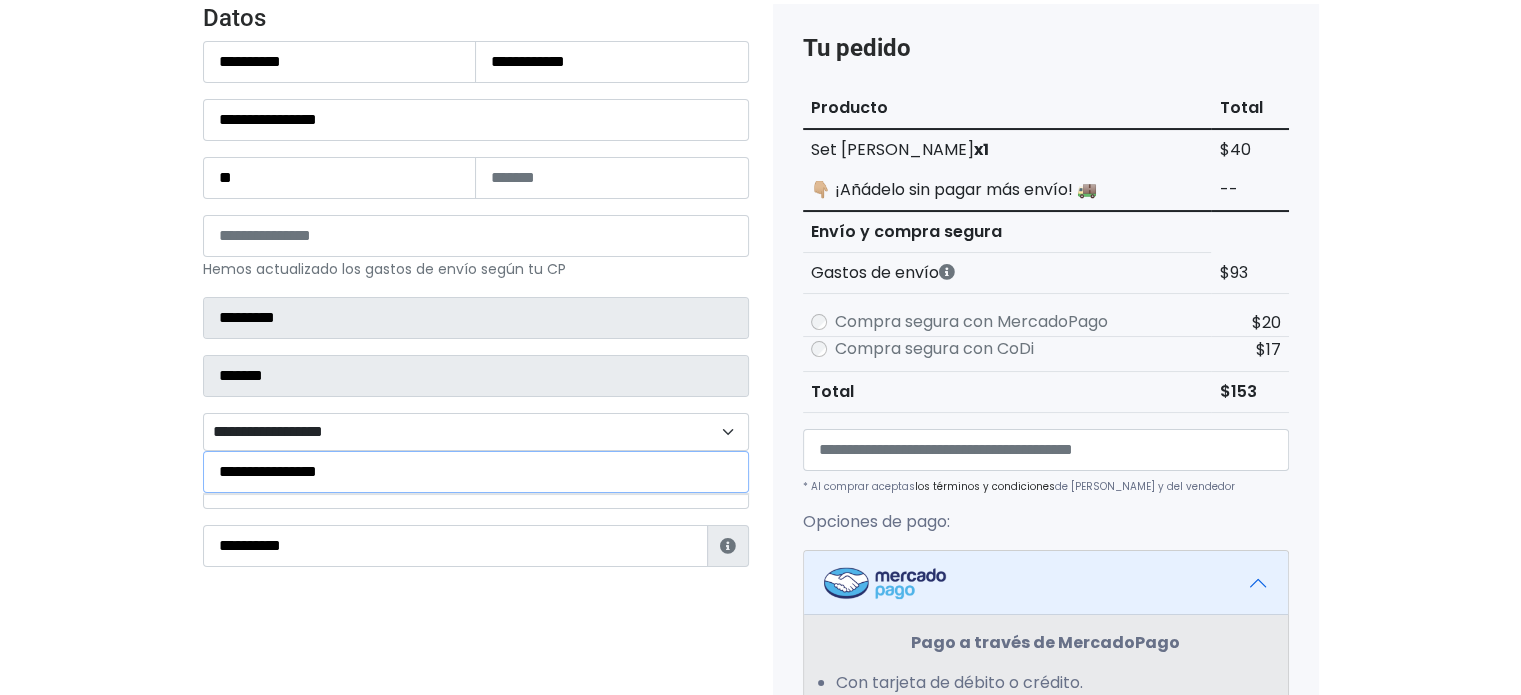 type on "**********" 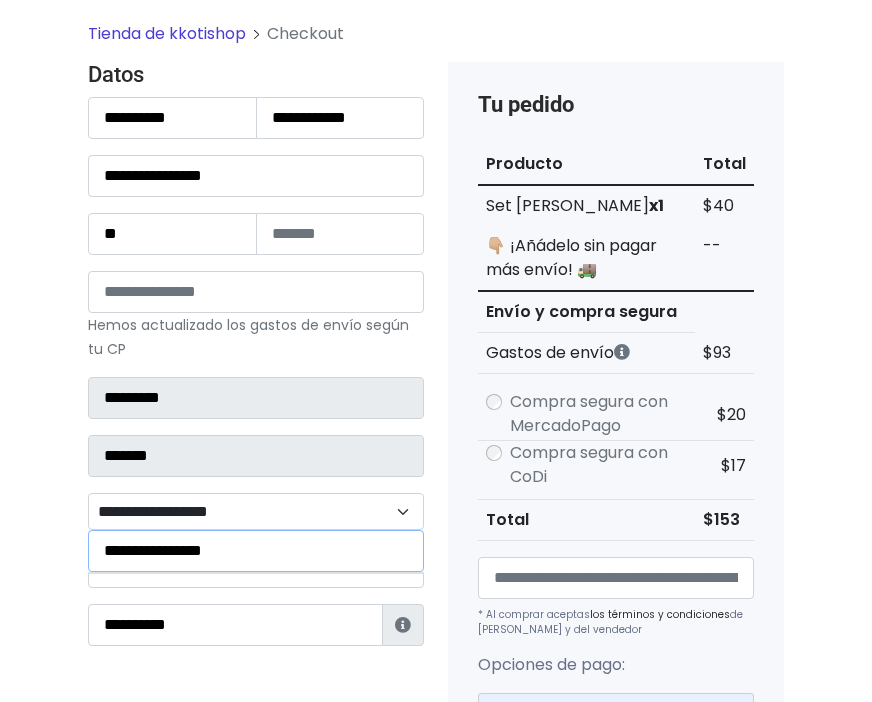 scroll, scrollTop: 0, scrollLeft: 0, axis: both 